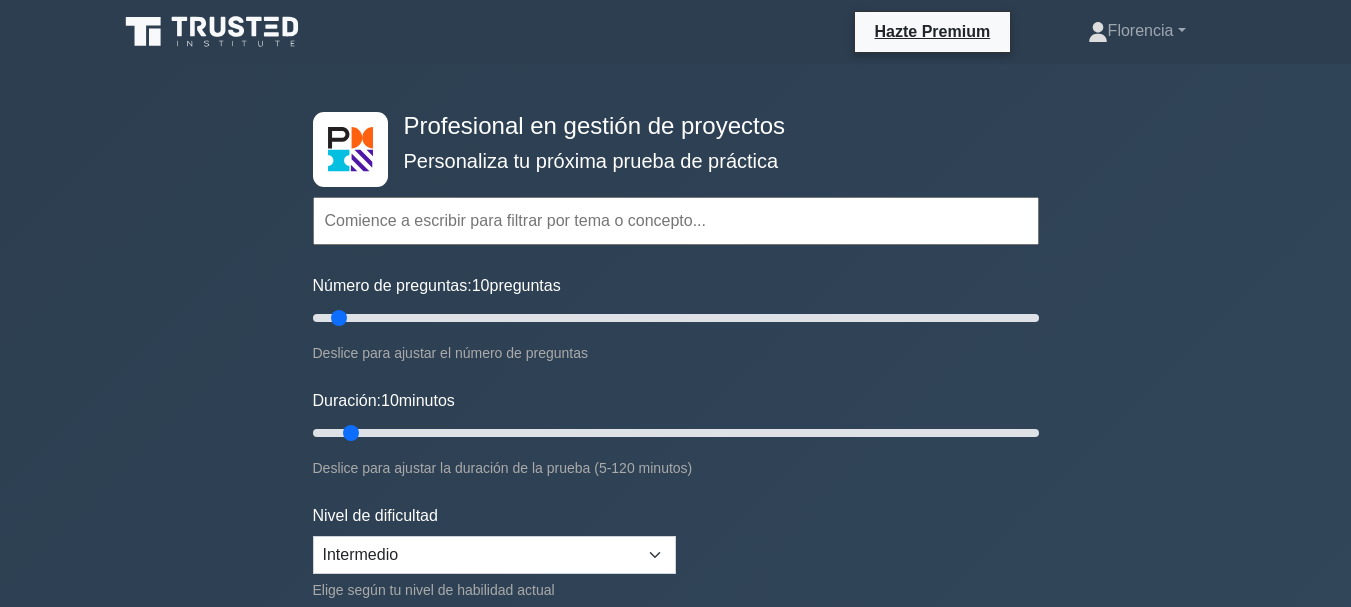 scroll, scrollTop: 7051, scrollLeft: 0, axis: vertical 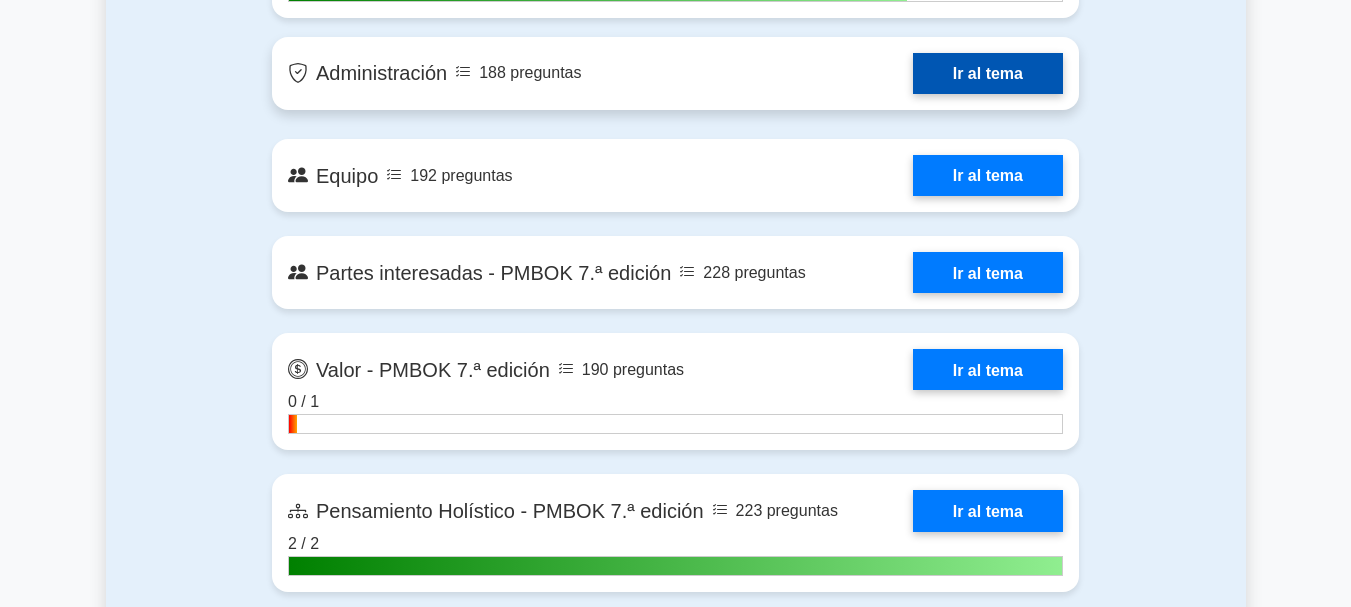 click on "Ir al tema" at bounding box center (988, 73) 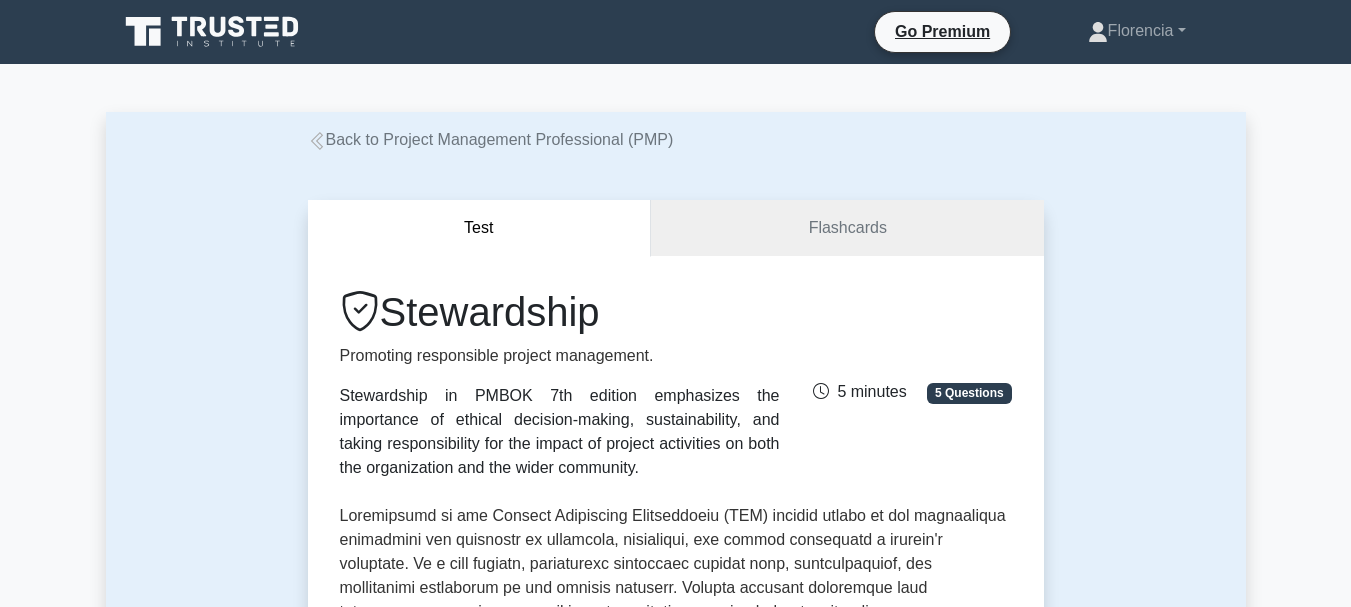 scroll, scrollTop: 55, scrollLeft: 0, axis: vertical 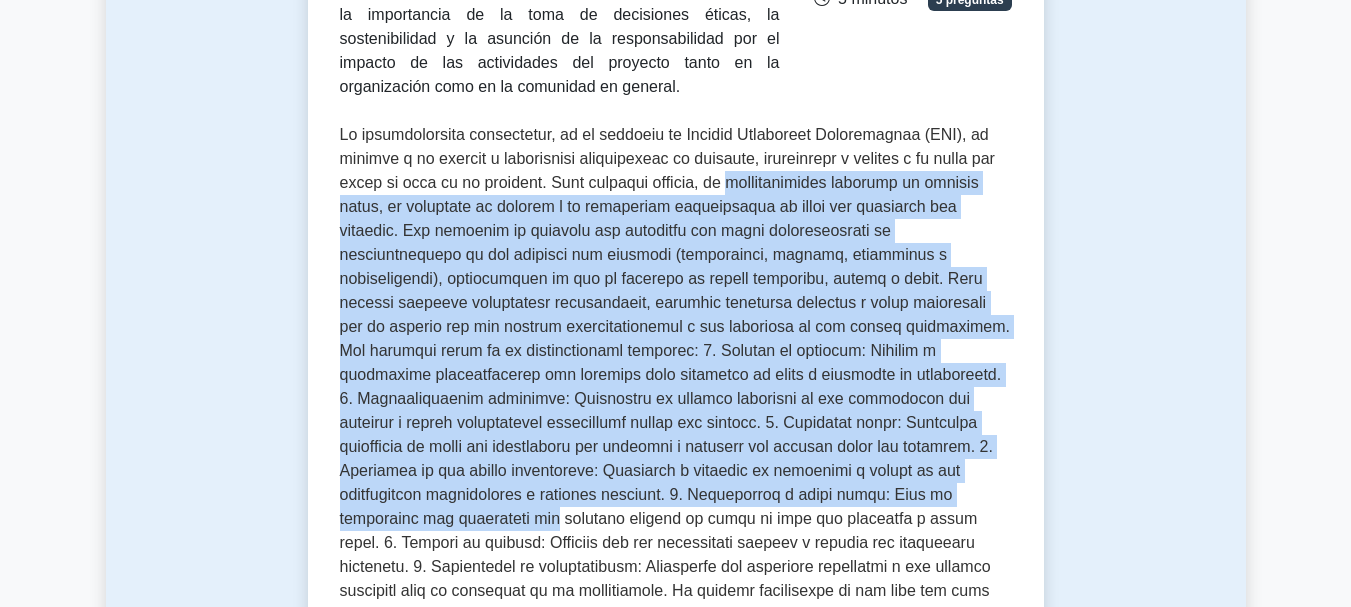 drag, startPoint x: 737, startPoint y: 188, endPoint x: 962, endPoint y: 492, distance: 378.2076 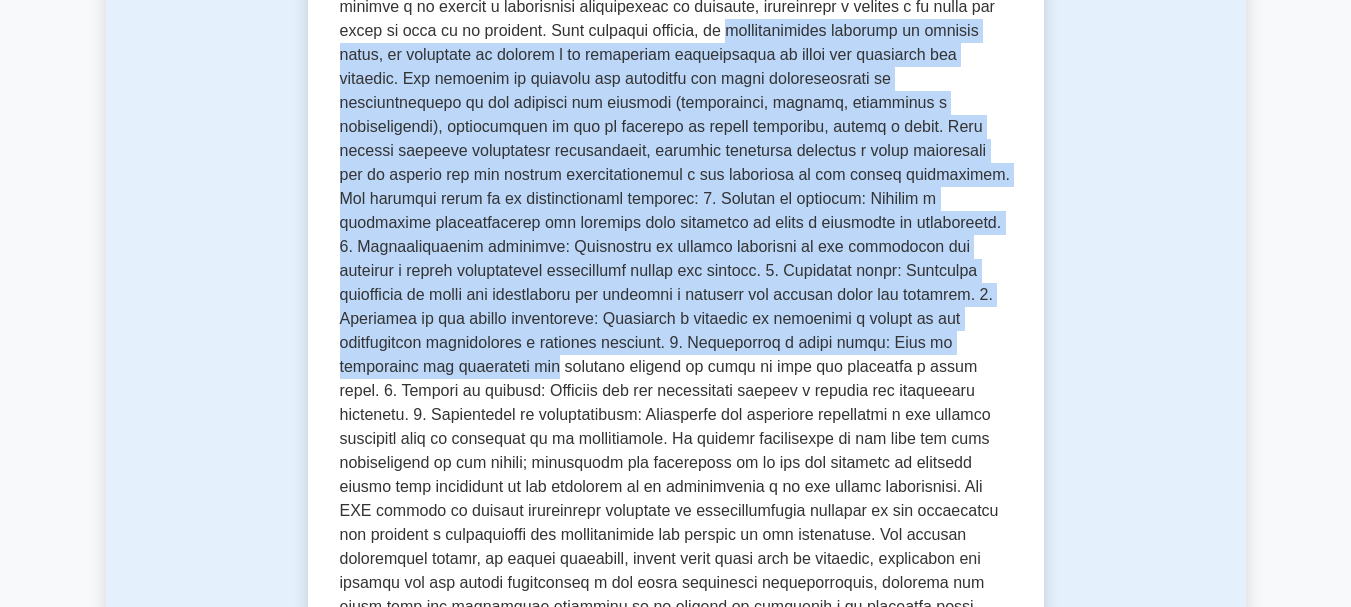 scroll, scrollTop: 600, scrollLeft: 0, axis: vertical 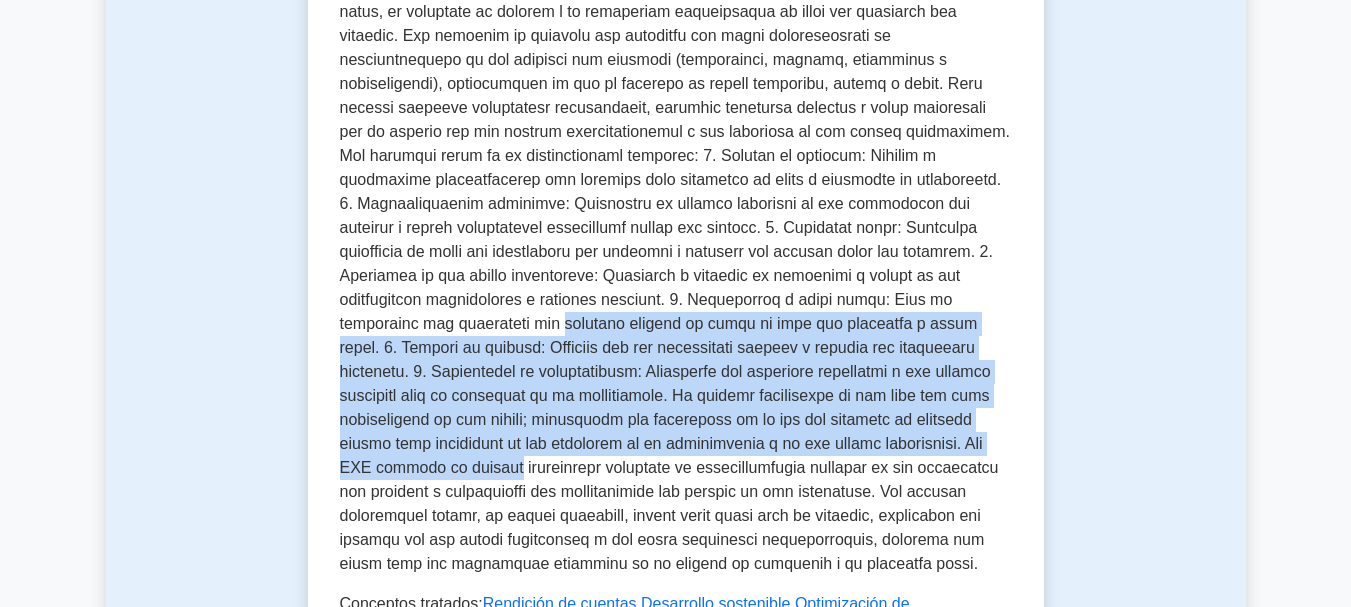drag, startPoint x: 340, startPoint y: 318, endPoint x: 1046, endPoint y: 450, distance: 718.23395 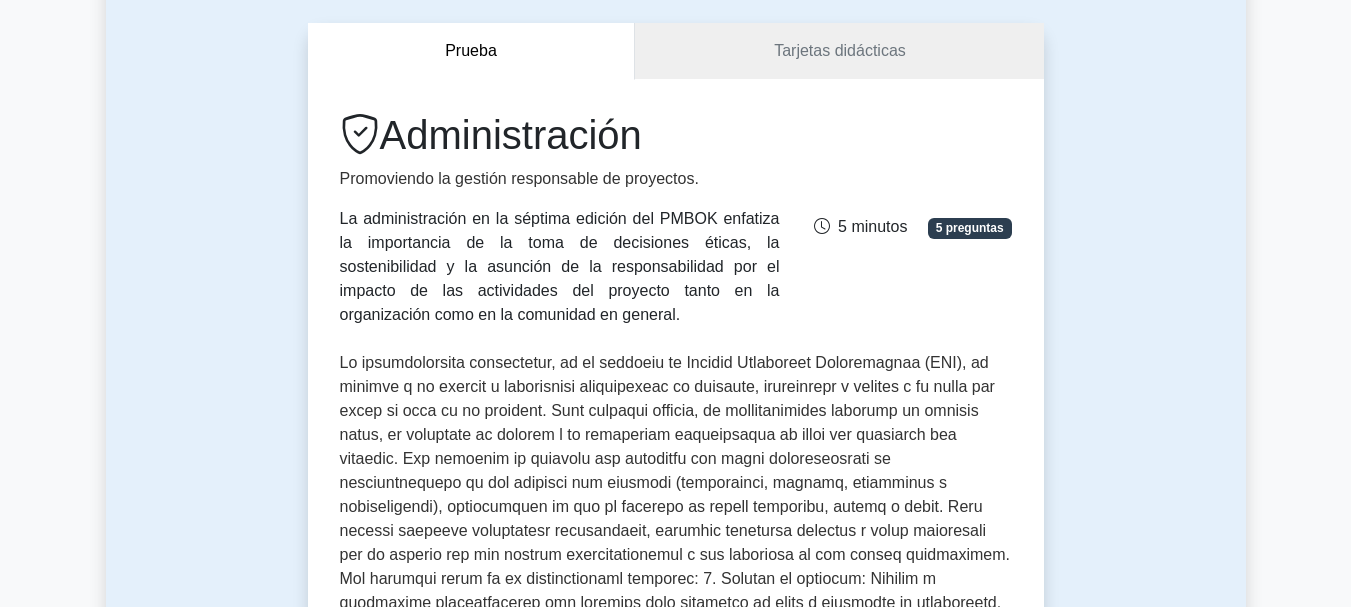 scroll, scrollTop: 0, scrollLeft: 0, axis: both 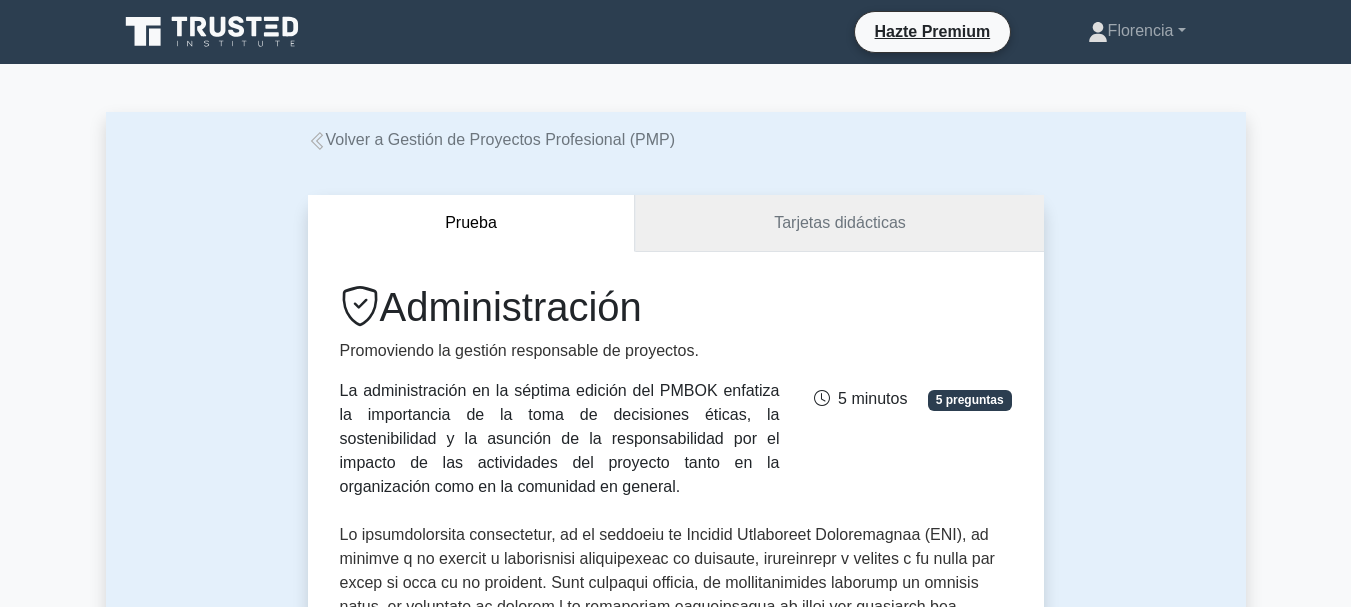 click on "Tarjetas didácticas" at bounding box center (840, 222) 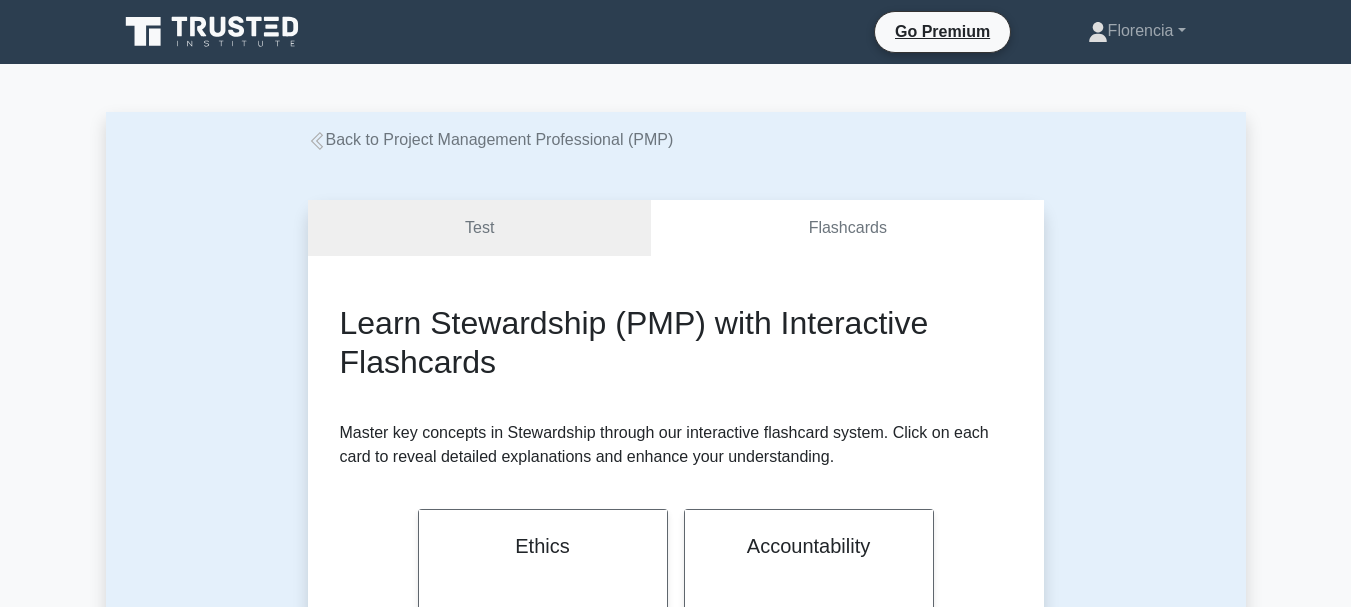 scroll, scrollTop: 300, scrollLeft: 0, axis: vertical 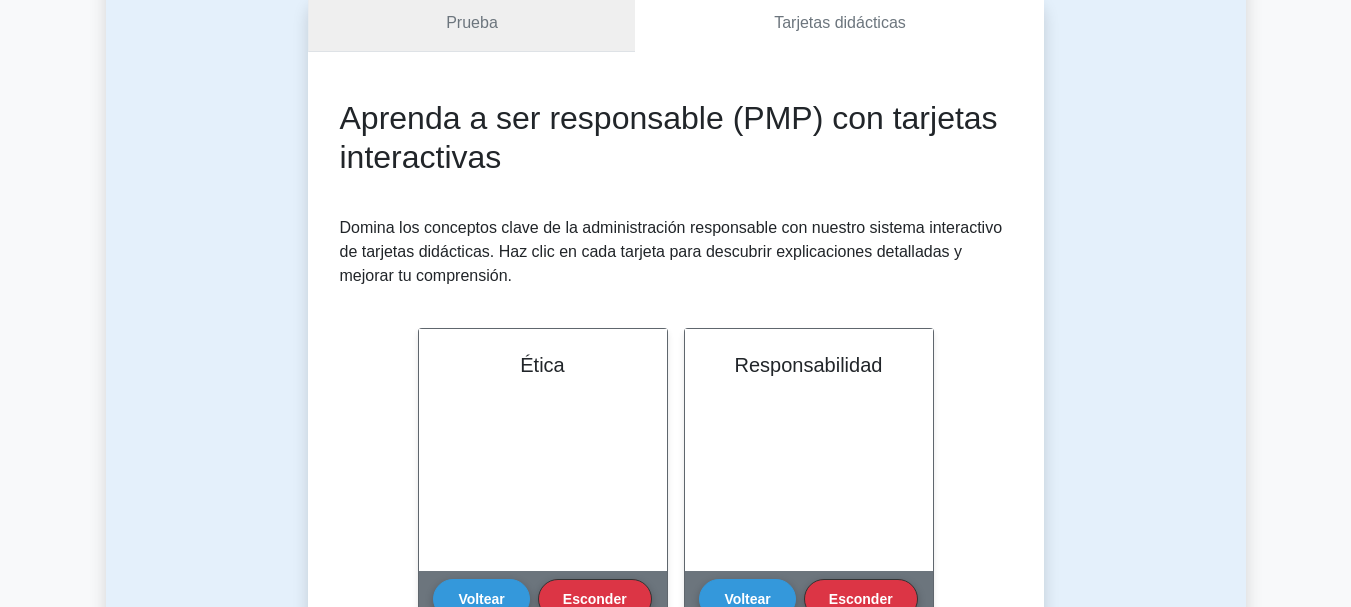 click on "Prueba" at bounding box center [472, 23] 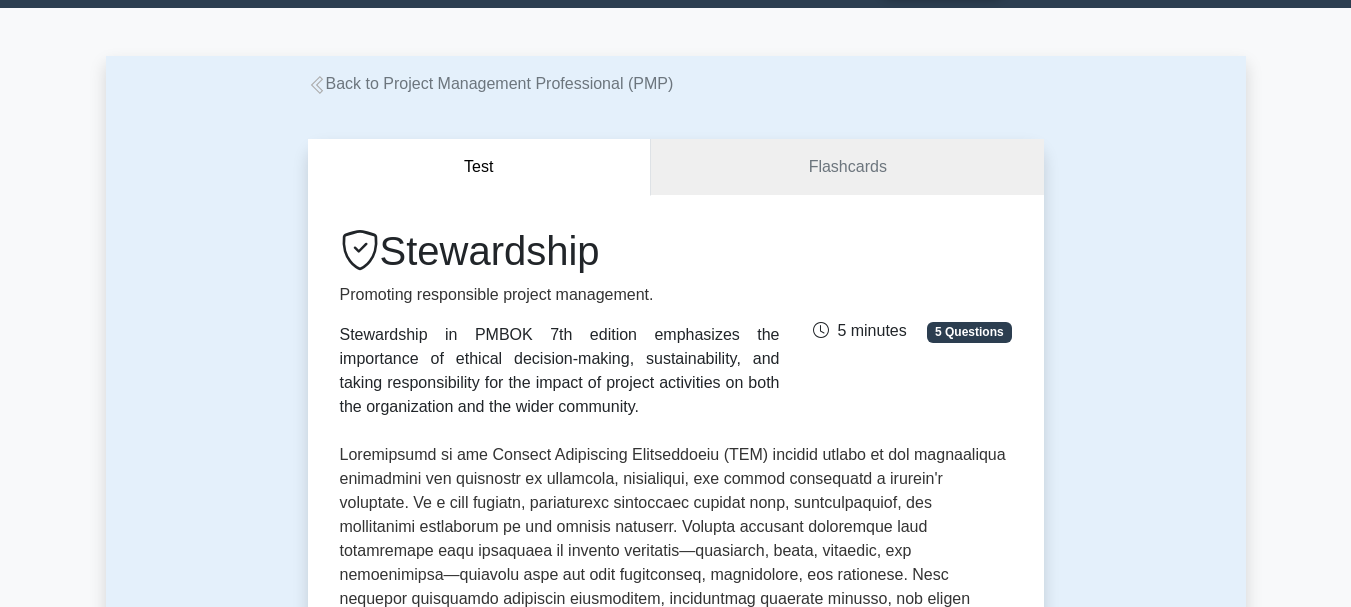 scroll, scrollTop: 217, scrollLeft: 0, axis: vertical 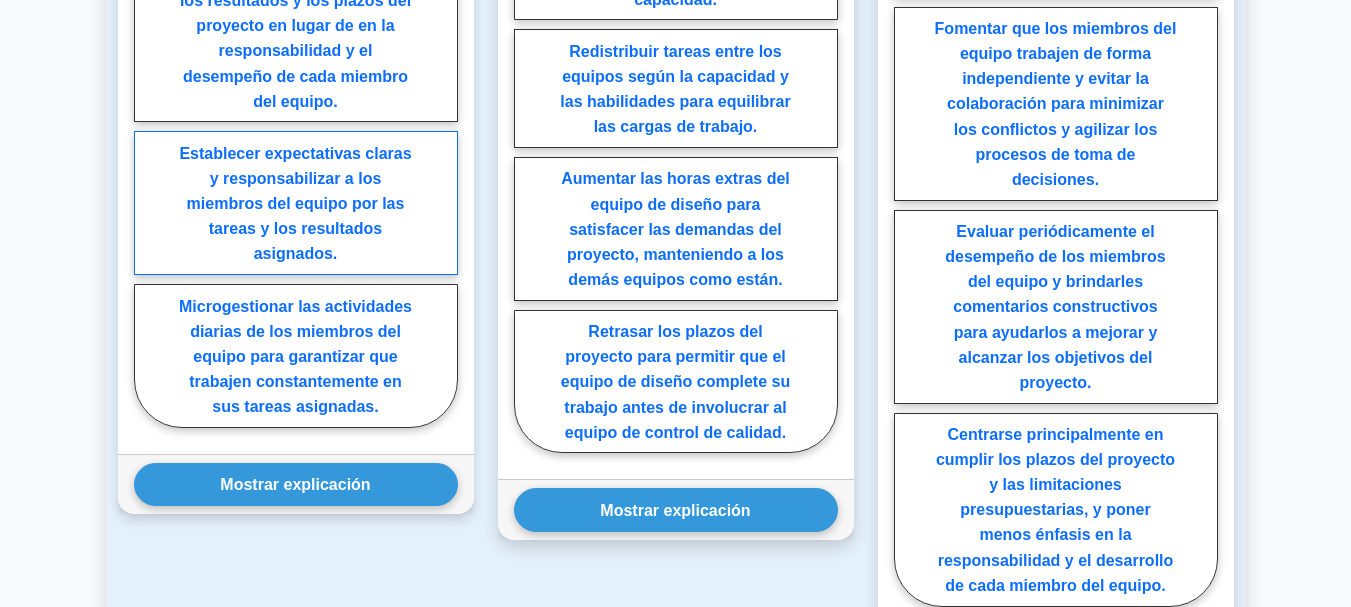 click on "Establecer expectativas claras y responsabilizar a los miembros del equipo por las tareas y los resultados asignados." at bounding box center [295, 204] 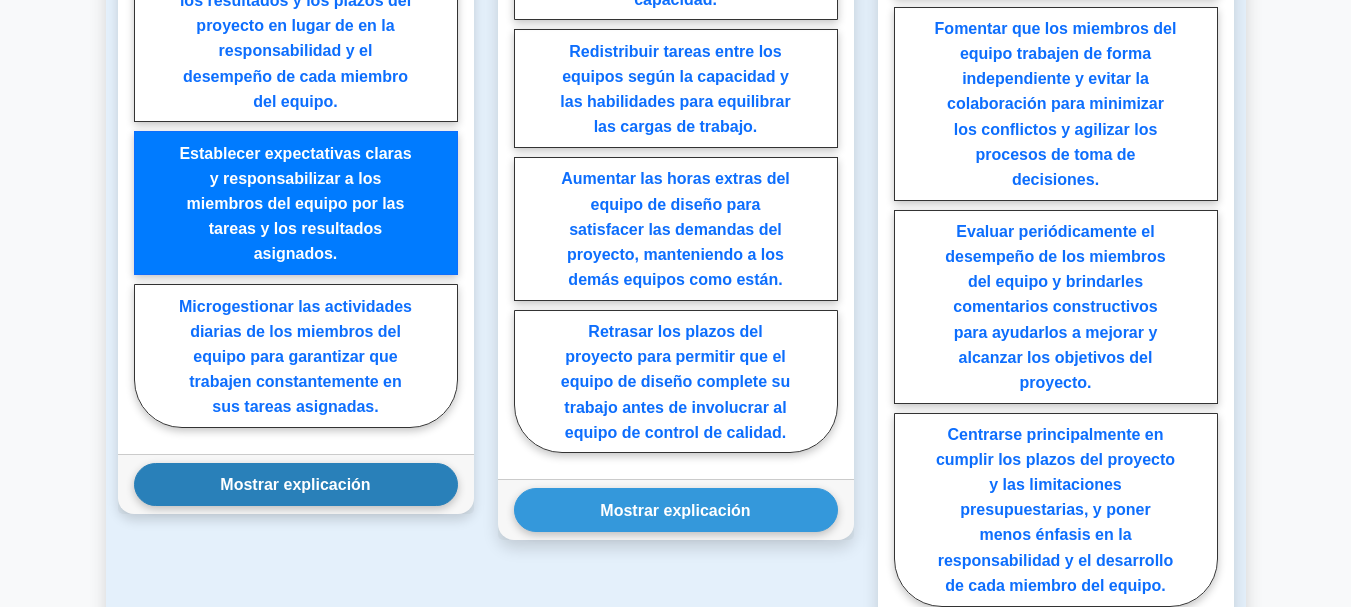 click on "Mostrar explicación" at bounding box center (295, 484) 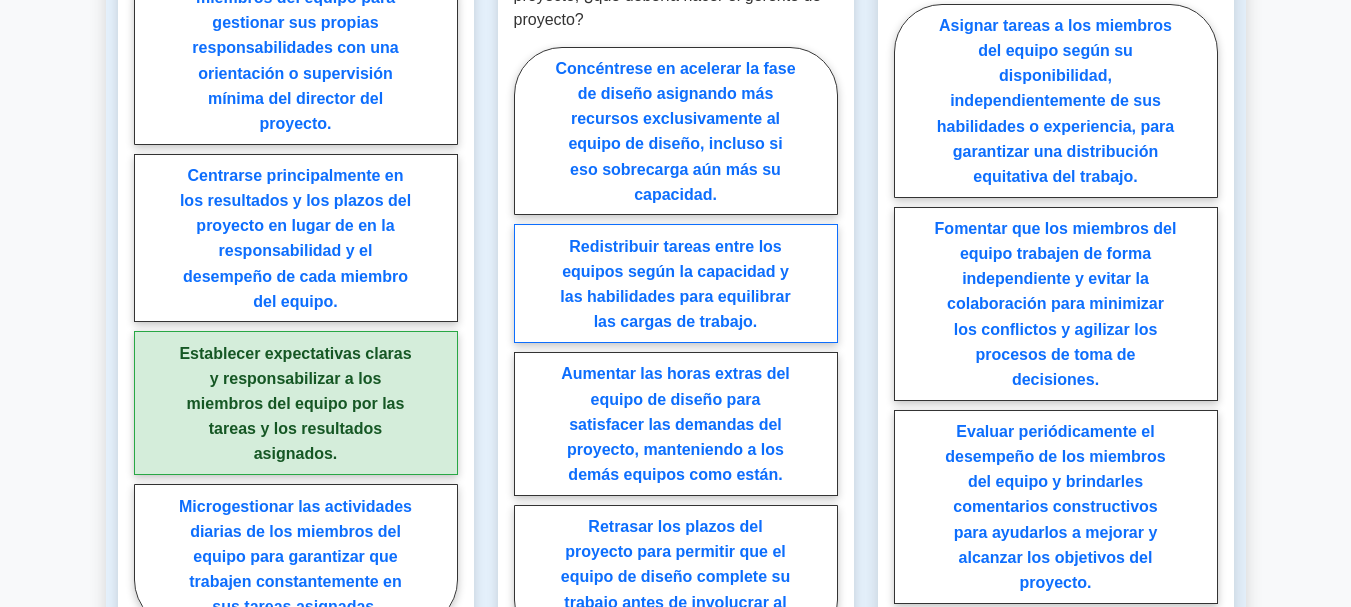 scroll, scrollTop: 2000, scrollLeft: 0, axis: vertical 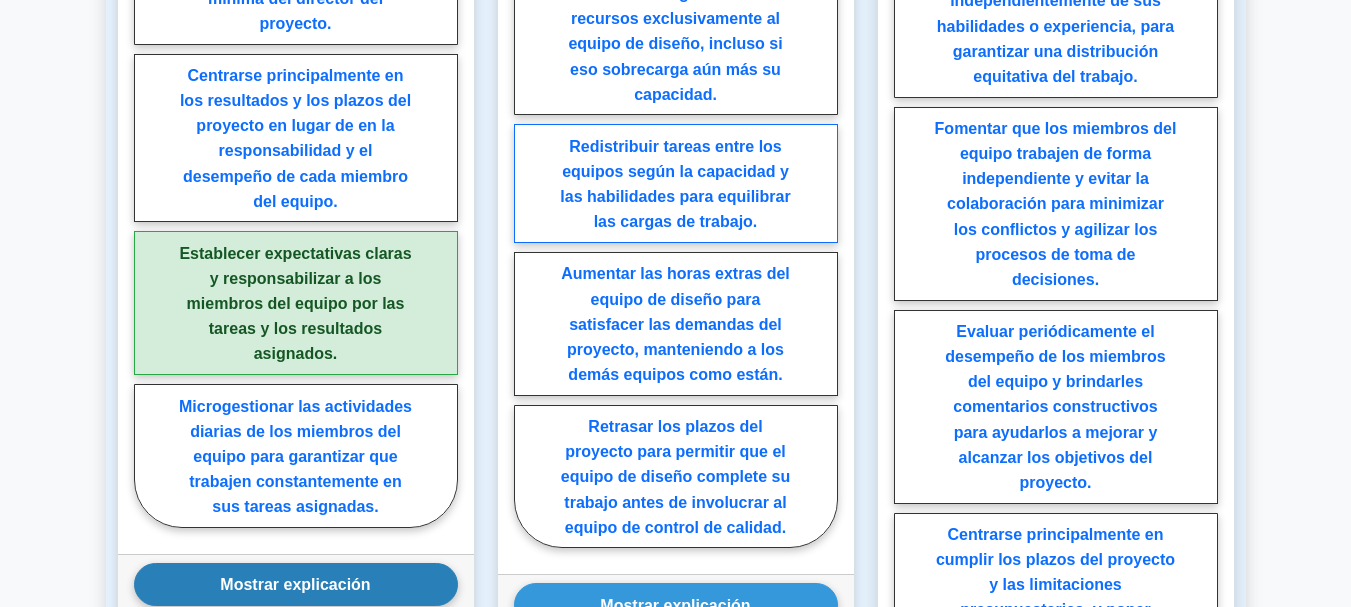 click on "Redistribuir tareas entre los equipos según la capacidad y las habilidades para equilibrar las cargas de trabajo." at bounding box center (676, 183) 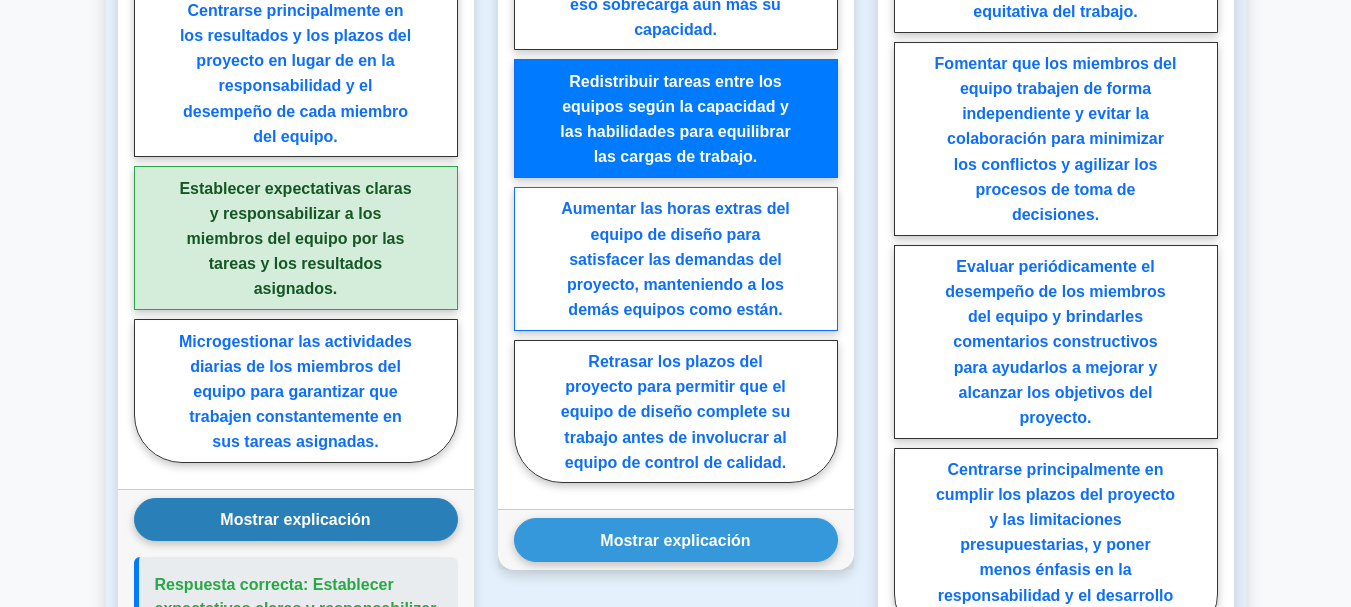 scroll, scrollTop: 2100, scrollLeft: 0, axis: vertical 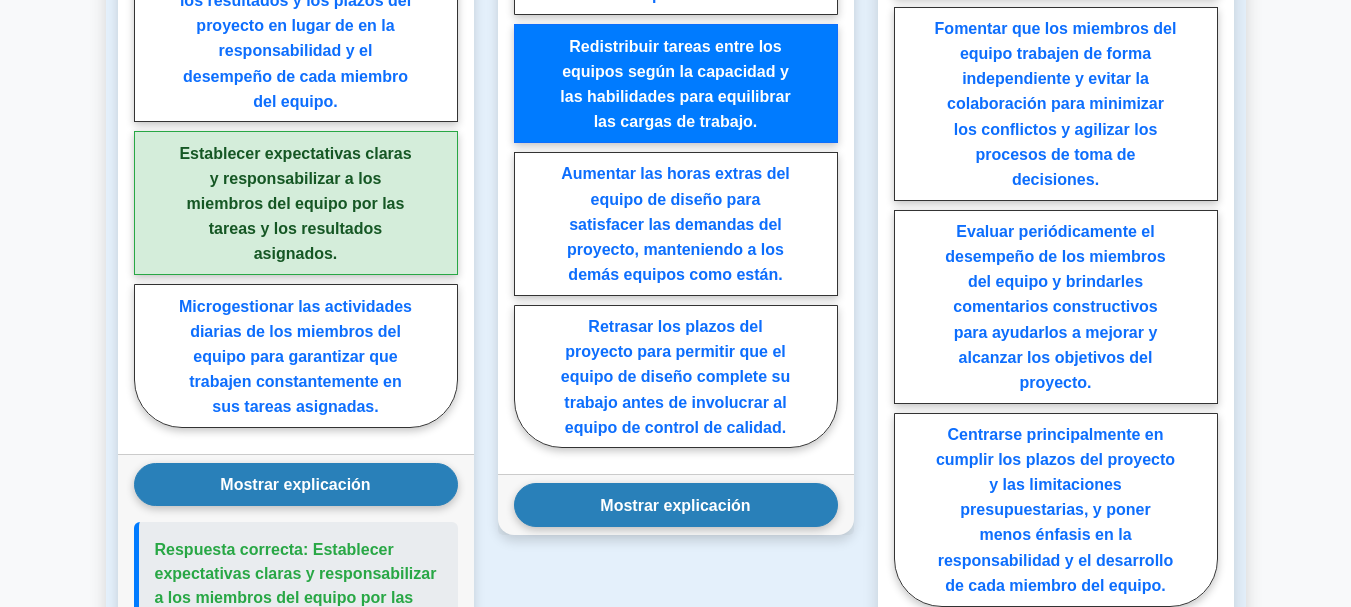 click on "Mostrar explicación" at bounding box center (676, 504) 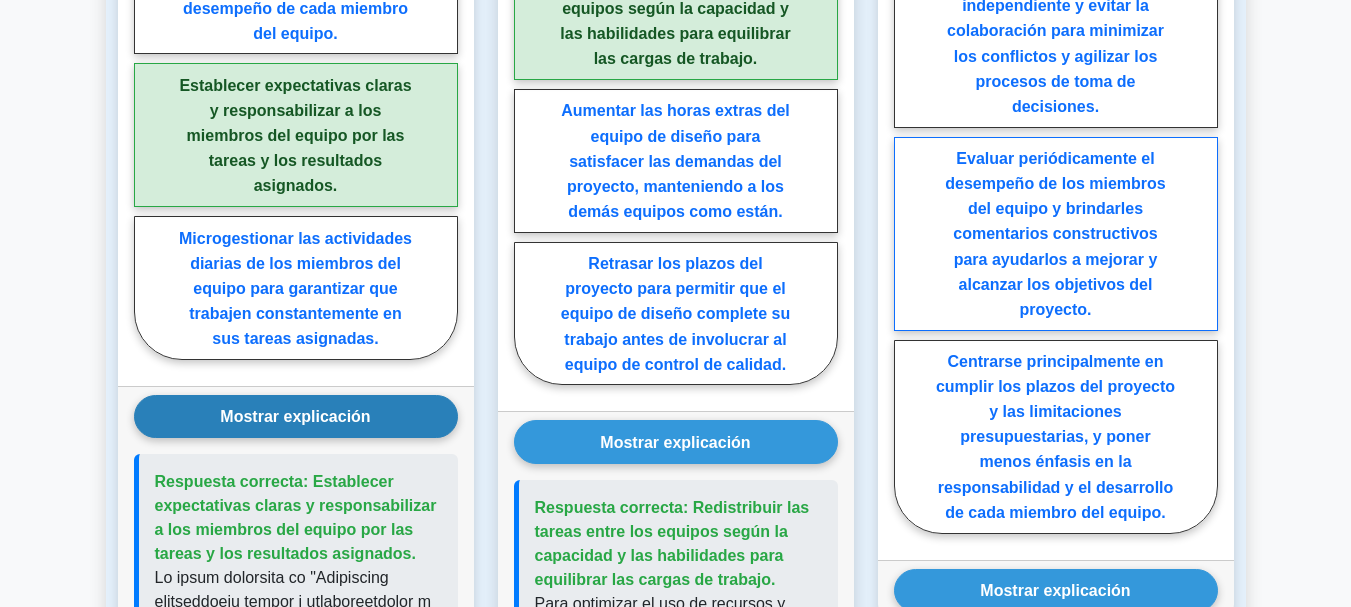 scroll, scrollTop: 2200, scrollLeft: 0, axis: vertical 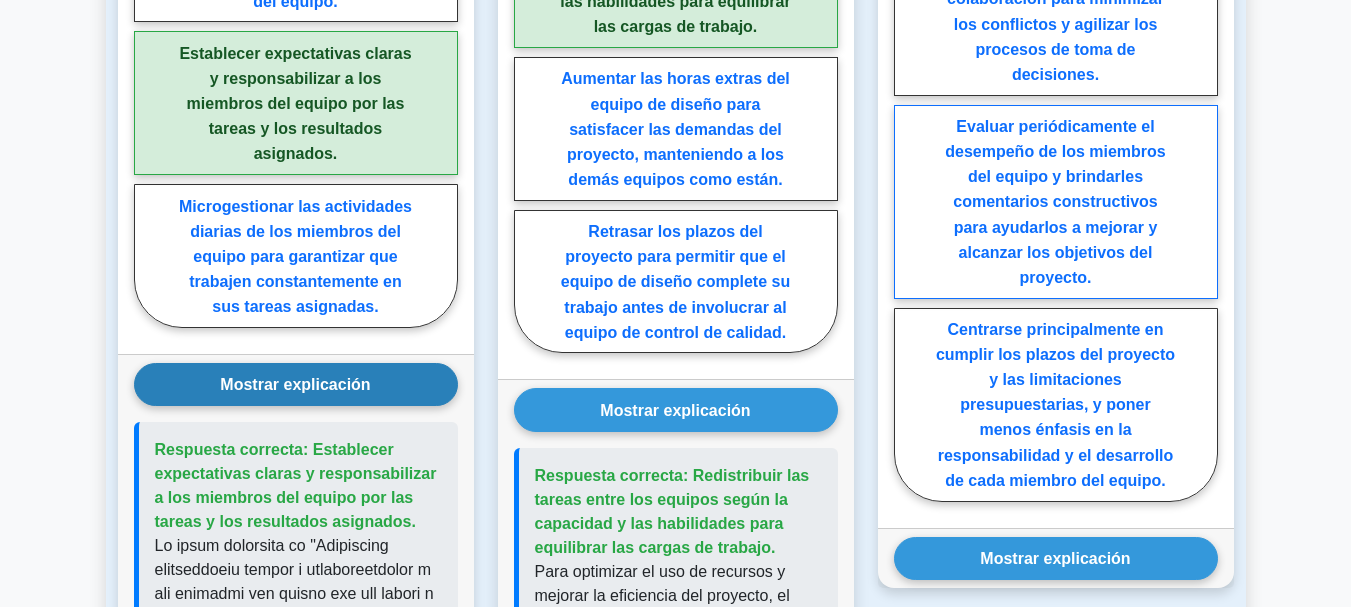 click on "Evaluar periódicamente el desempeño de los miembros del equipo y brindarles comentarios constructivos para ayudarlos a mejorar y alcanzar los objetivos del proyecto." at bounding box center [1056, 202] 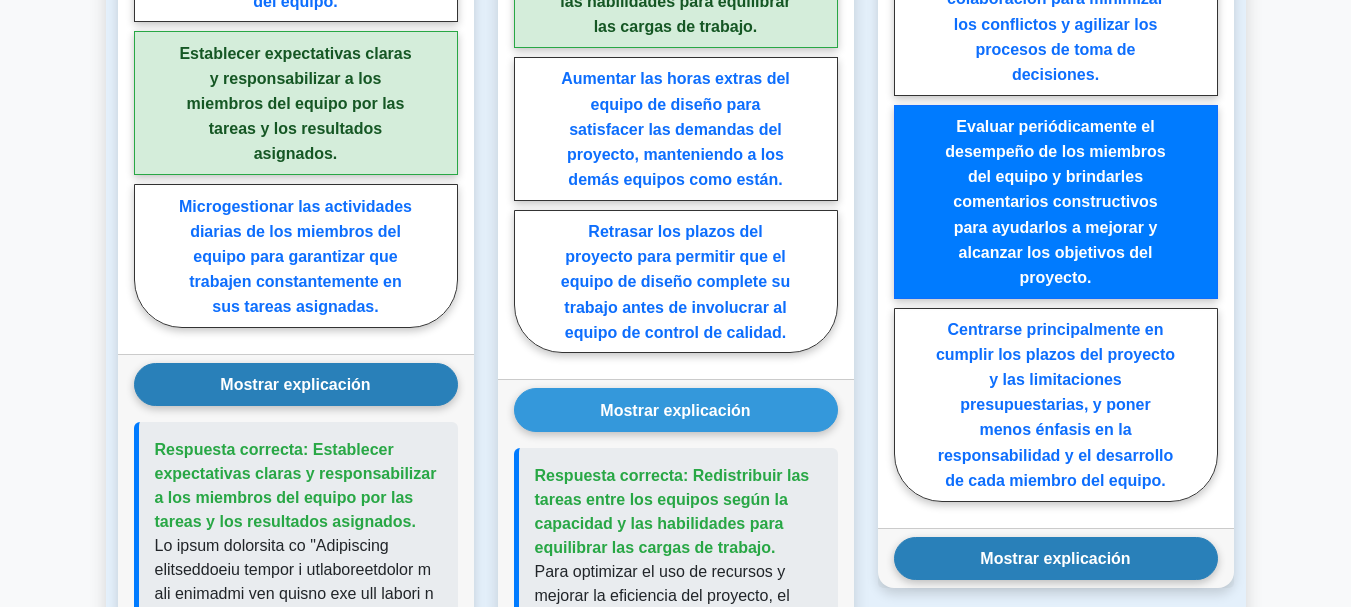 click on "Mostrar explicación" at bounding box center [1055, 558] 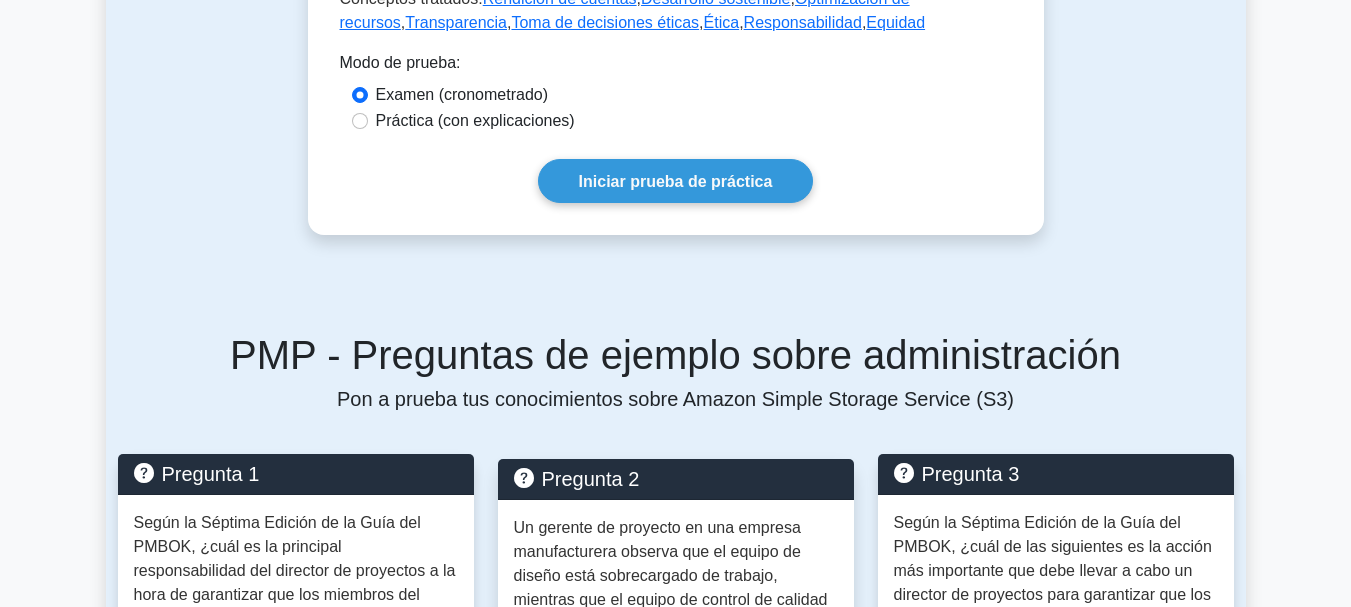 scroll, scrollTop: 1200, scrollLeft: 0, axis: vertical 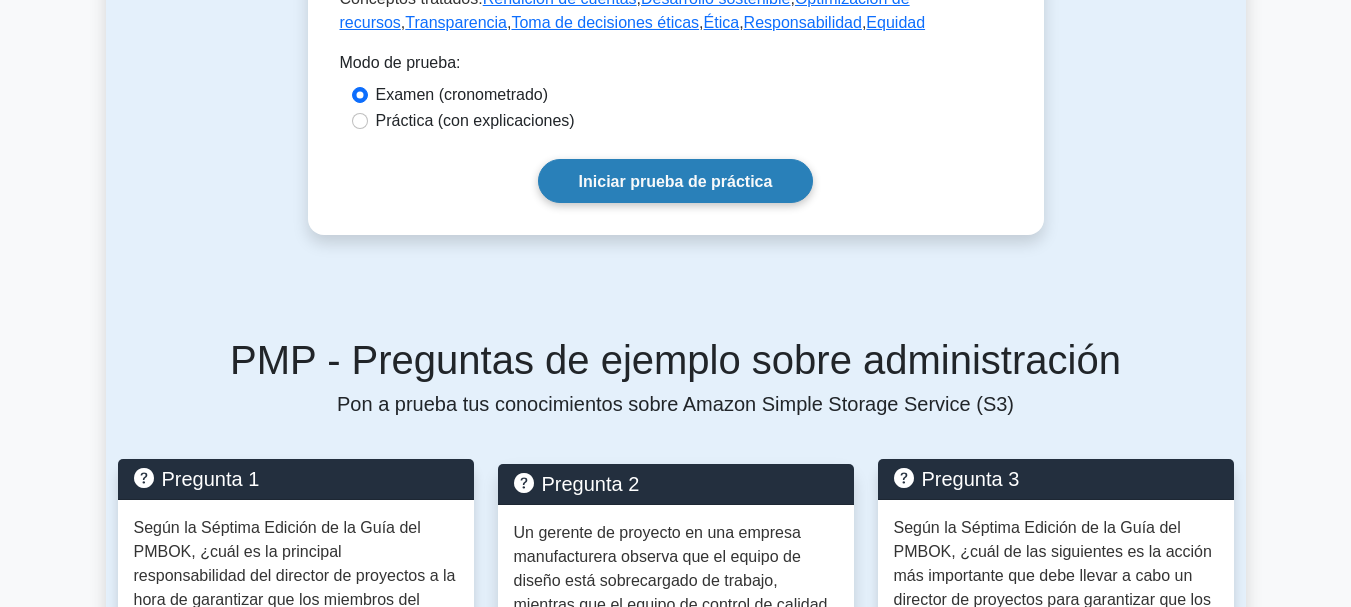 click on "Iniciar prueba de práctica" at bounding box center (676, 180) 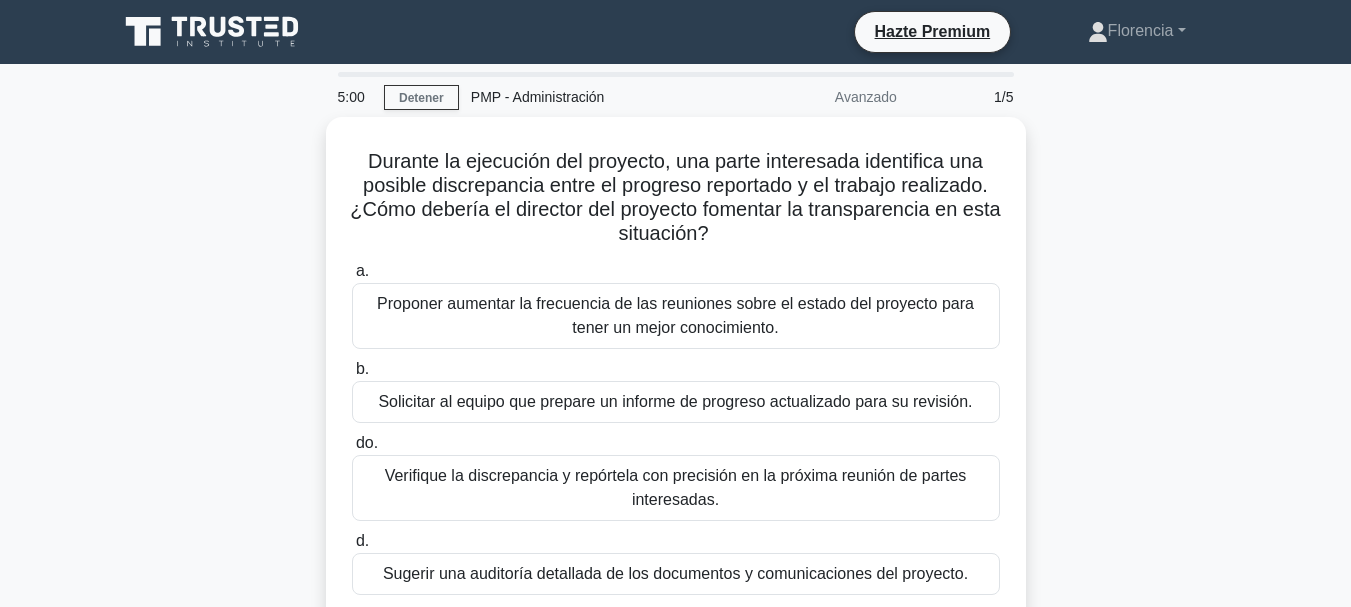 scroll, scrollTop: 0, scrollLeft: 0, axis: both 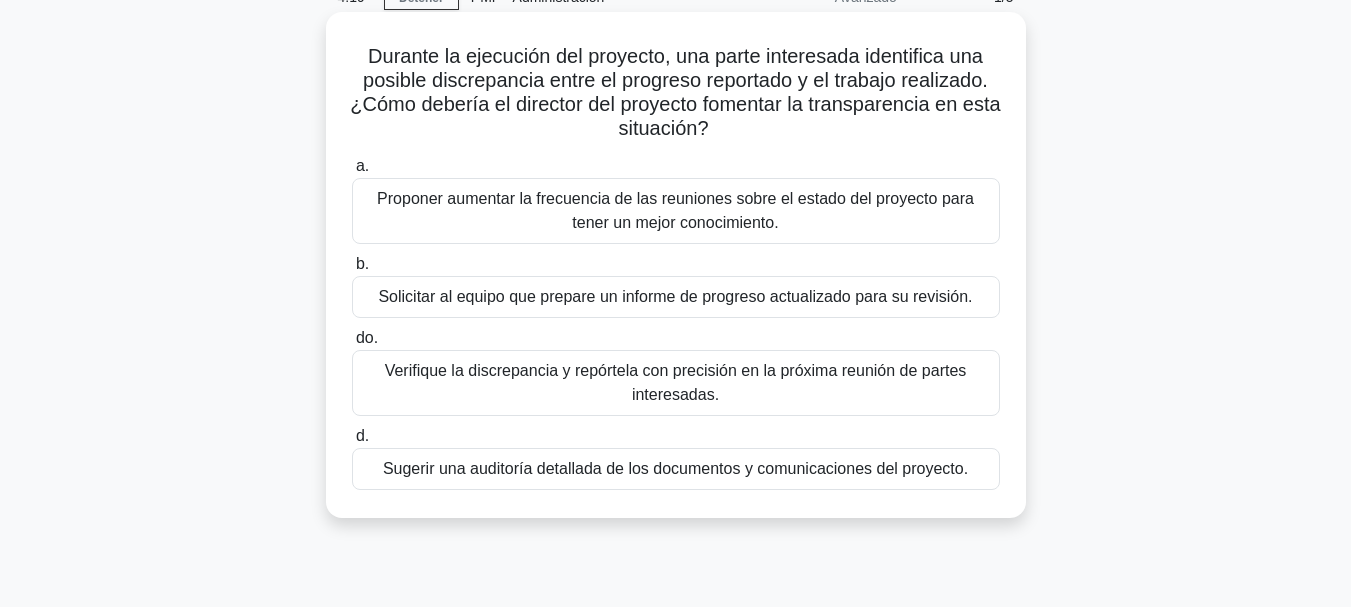 click on "Sugerir una auditoría detallada de los documentos y comunicaciones del proyecto." at bounding box center [675, 468] 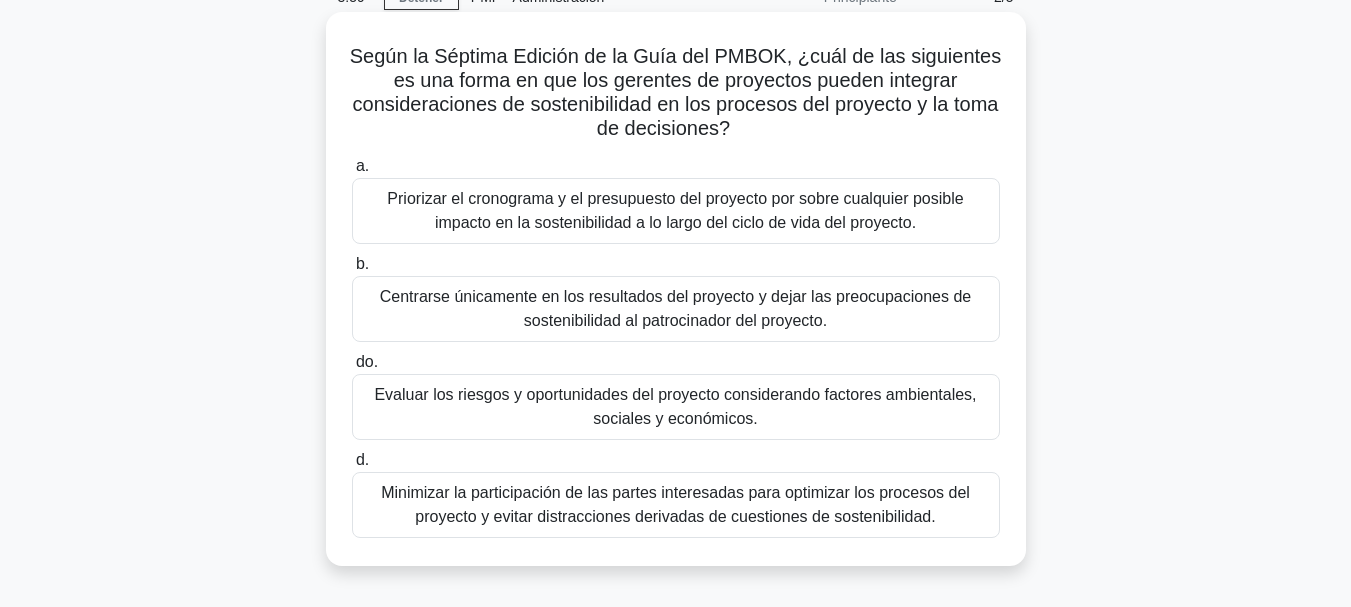 scroll, scrollTop: 200, scrollLeft: 0, axis: vertical 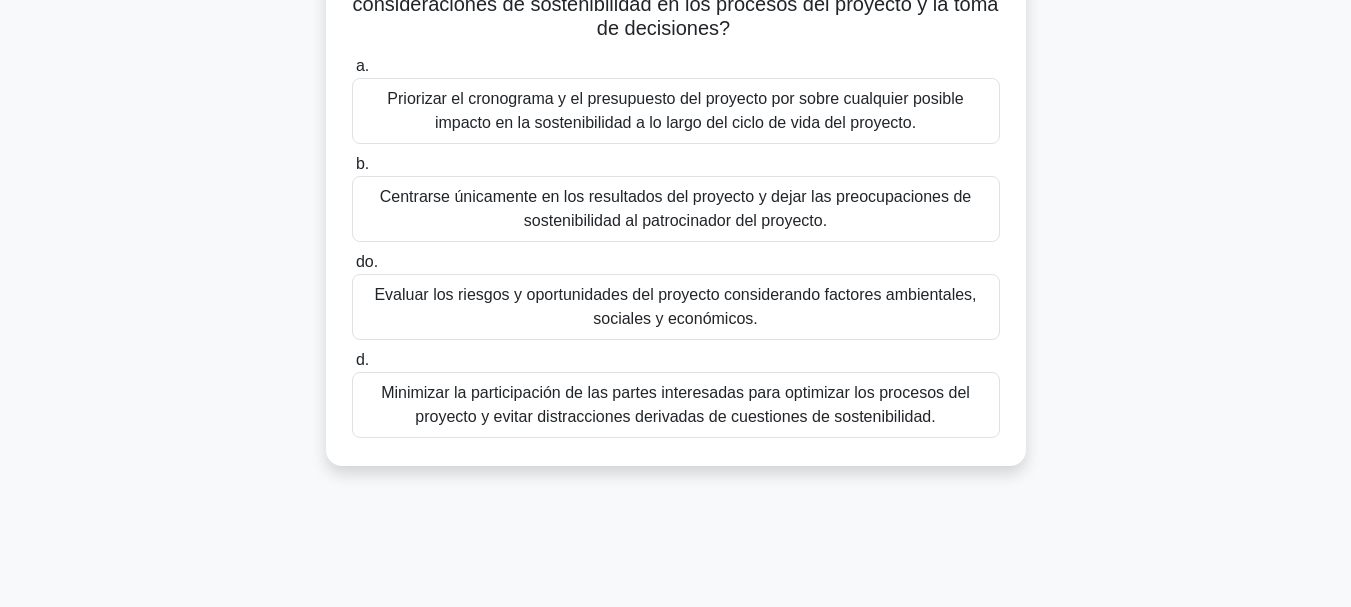 click on "Evaluar los riesgos y oportunidades del proyecto considerando factores ambientales, sociales y económicos." at bounding box center [676, 307] 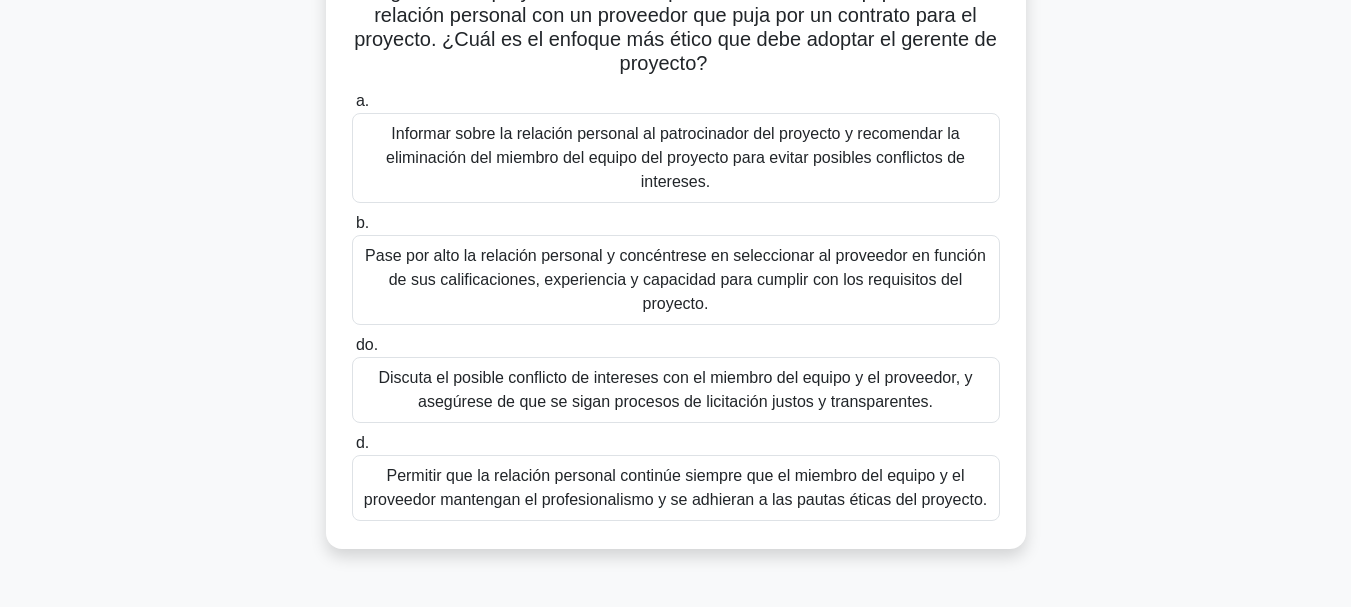 scroll, scrollTop: 200, scrollLeft: 0, axis: vertical 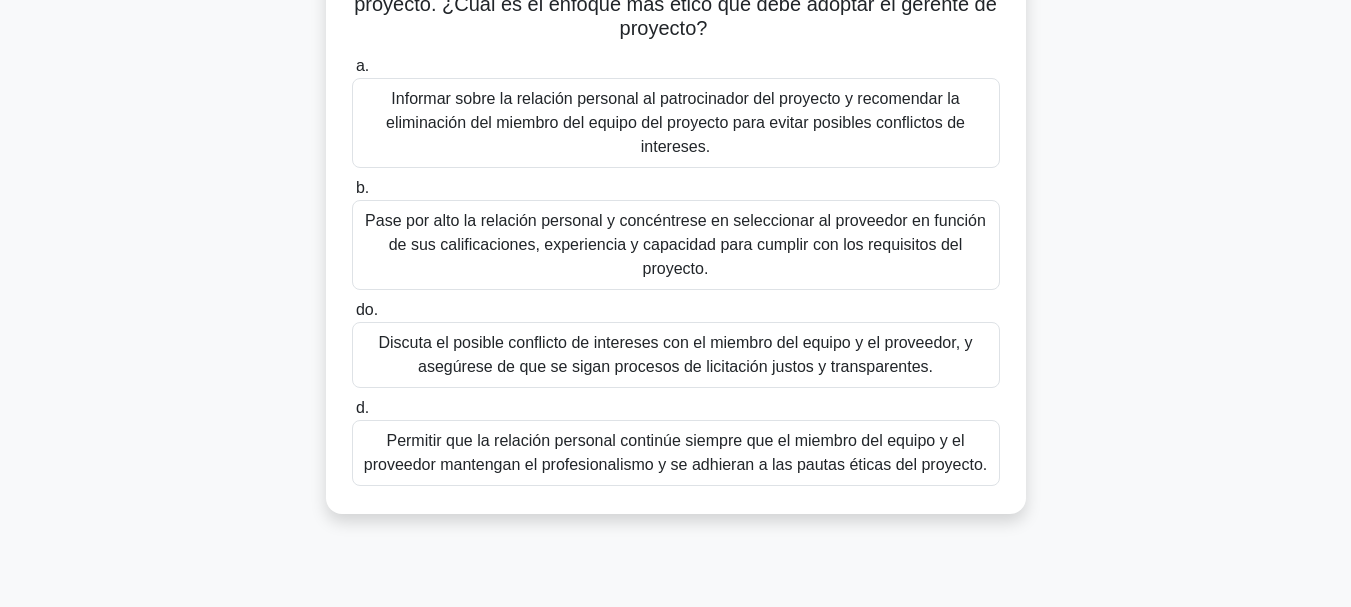 click on "Permitir que la relación personal continúe siempre que el miembro del equipo y el proveedor mantengan el profesionalismo y se adhieran a las pautas éticas del proyecto." at bounding box center [675, 452] 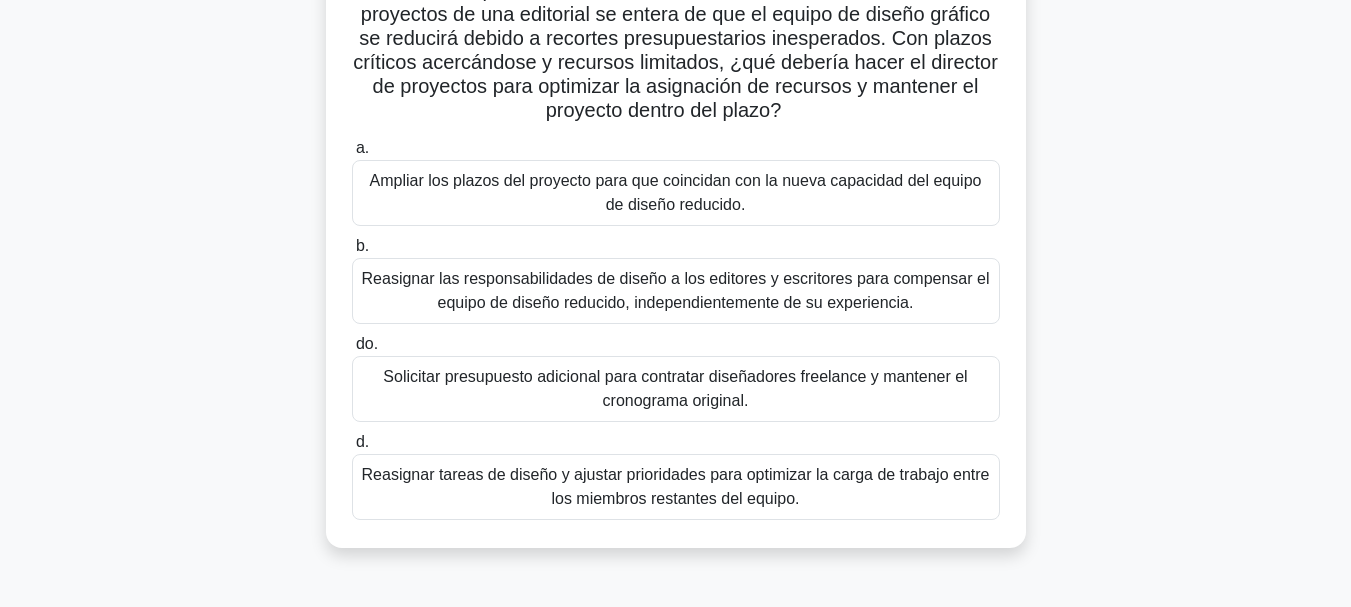 scroll, scrollTop: 200, scrollLeft: 0, axis: vertical 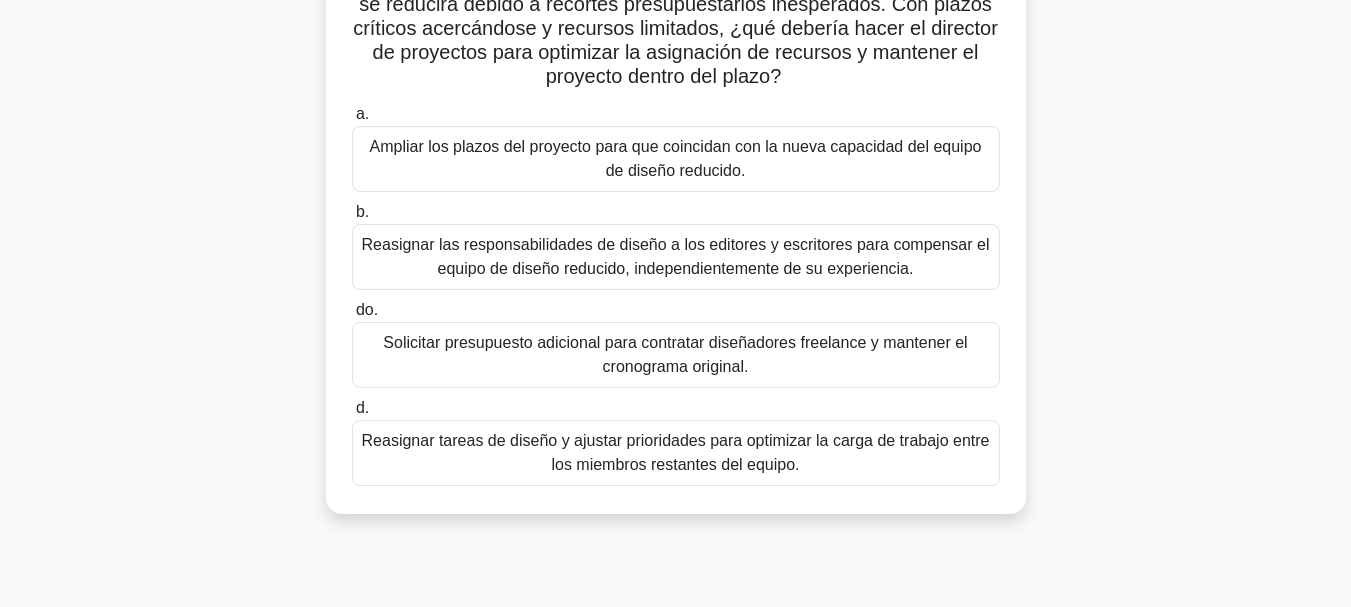 click on "Reasignar tareas de diseño y ajustar prioridades para optimizar la carga de trabajo entre los miembros restantes del equipo." at bounding box center [676, 453] 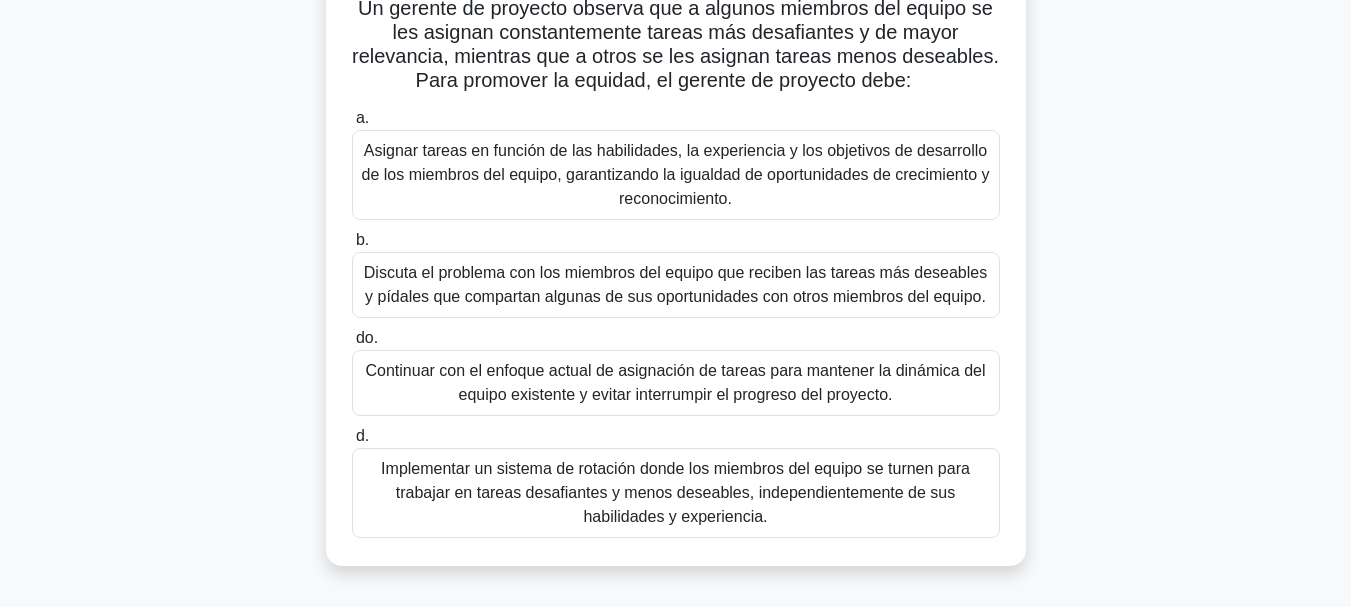 scroll, scrollTop: 200, scrollLeft: 0, axis: vertical 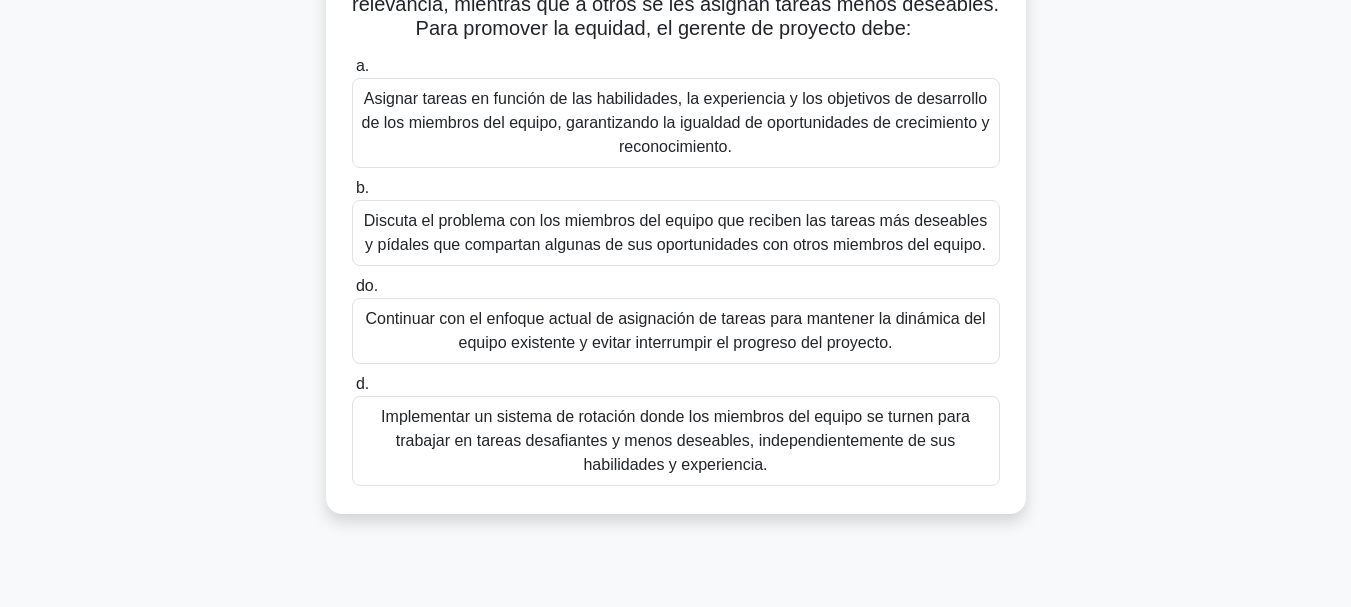 click on "Asignar tareas en función de las habilidades, la experiencia y los objetivos de desarrollo de los miembros del equipo, garantizando la igualdad de oportunidades de crecimiento y reconocimiento." at bounding box center [676, 123] 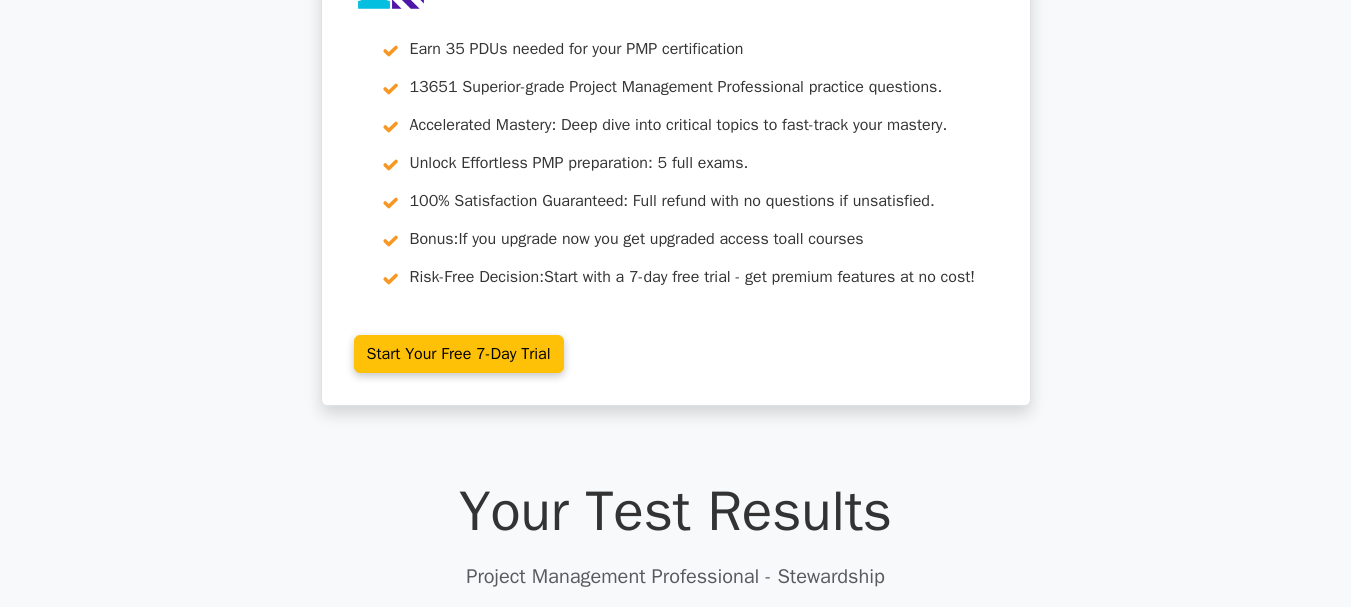 scroll, scrollTop: 0, scrollLeft: 0, axis: both 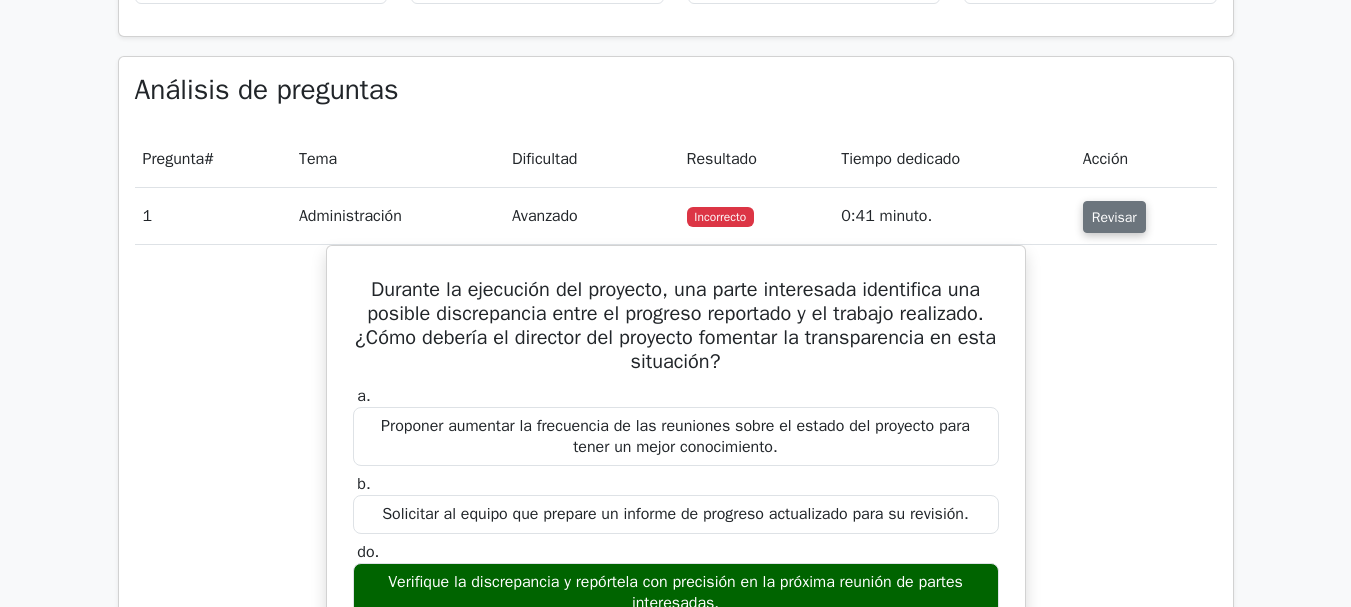 click on "Revisar" at bounding box center [1114, 217] 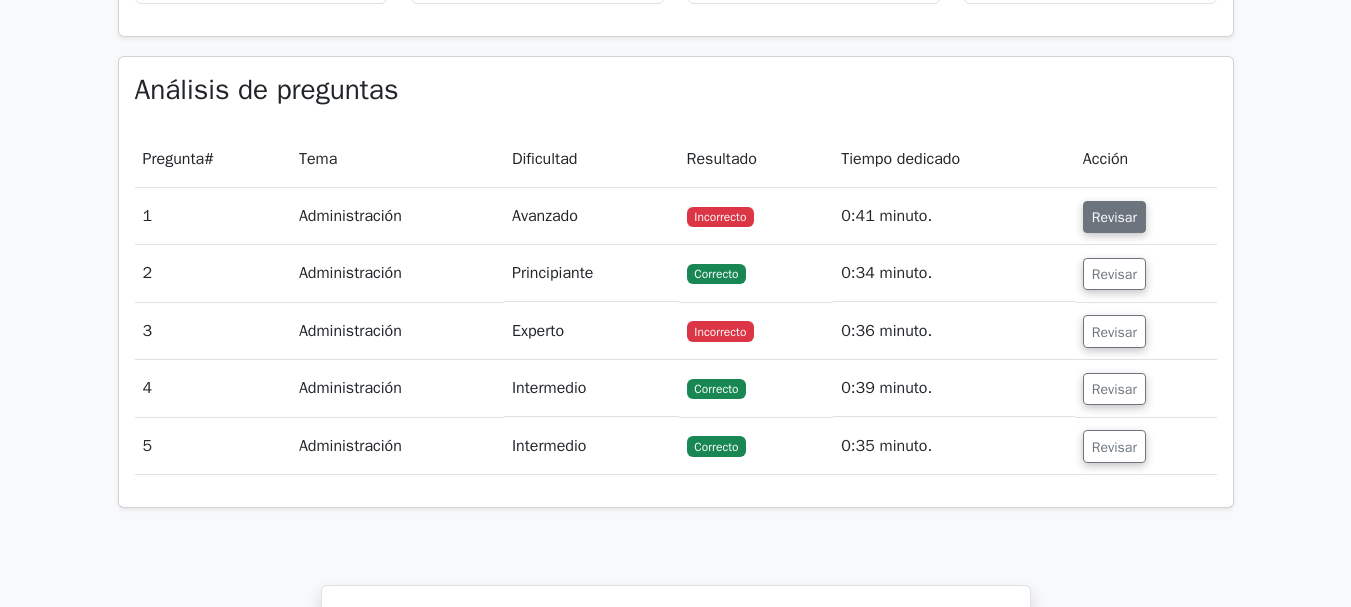 click on "Revisar" at bounding box center [1114, 217] 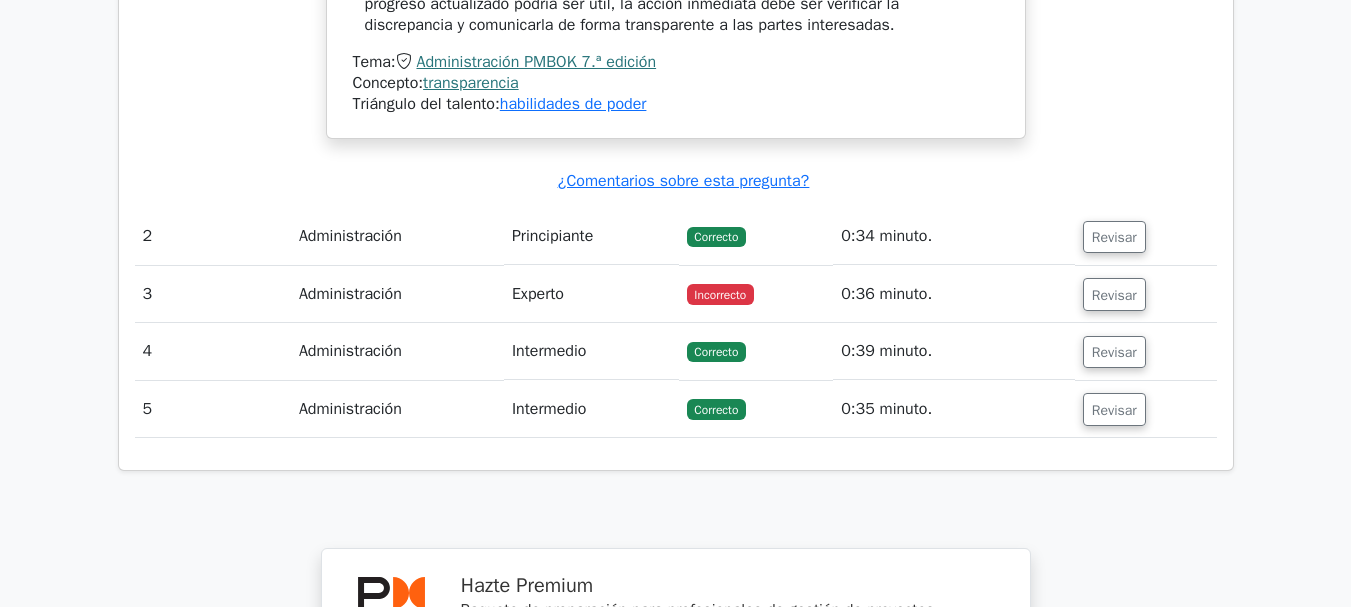 scroll, scrollTop: 2300, scrollLeft: 0, axis: vertical 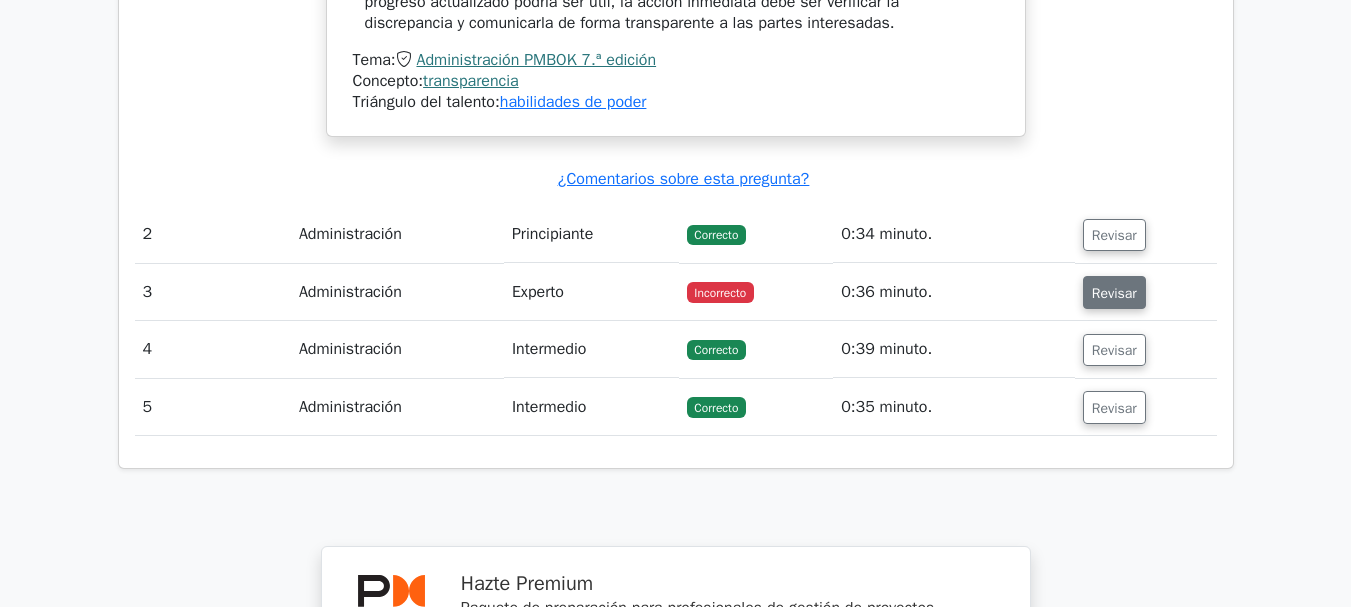 click on "Revisar" at bounding box center [1114, 292] 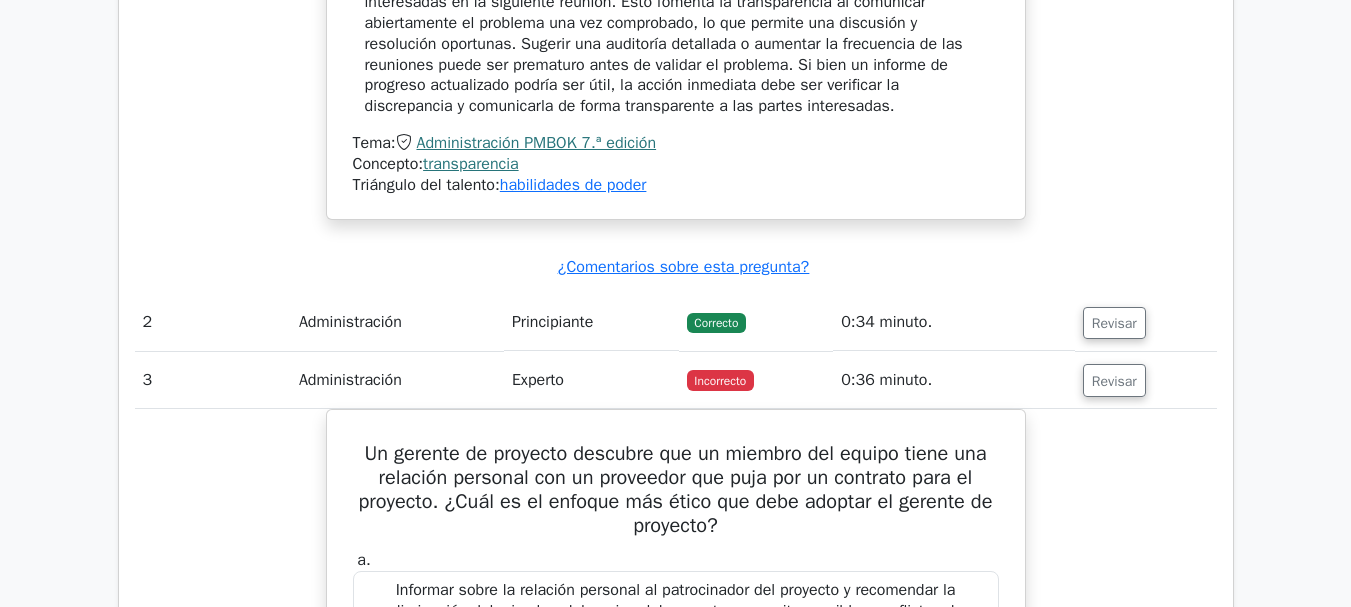scroll, scrollTop: 2100, scrollLeft: 0, axis: vertical 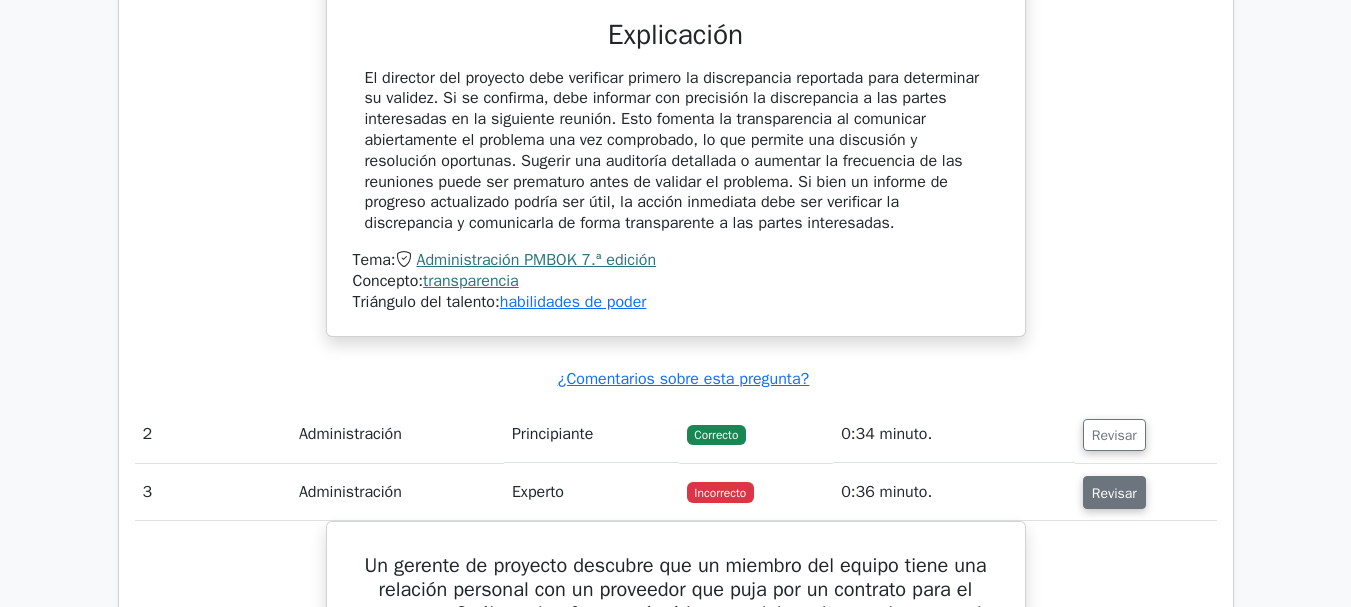 click on "Revisar" at bounding box center (1114, 493) 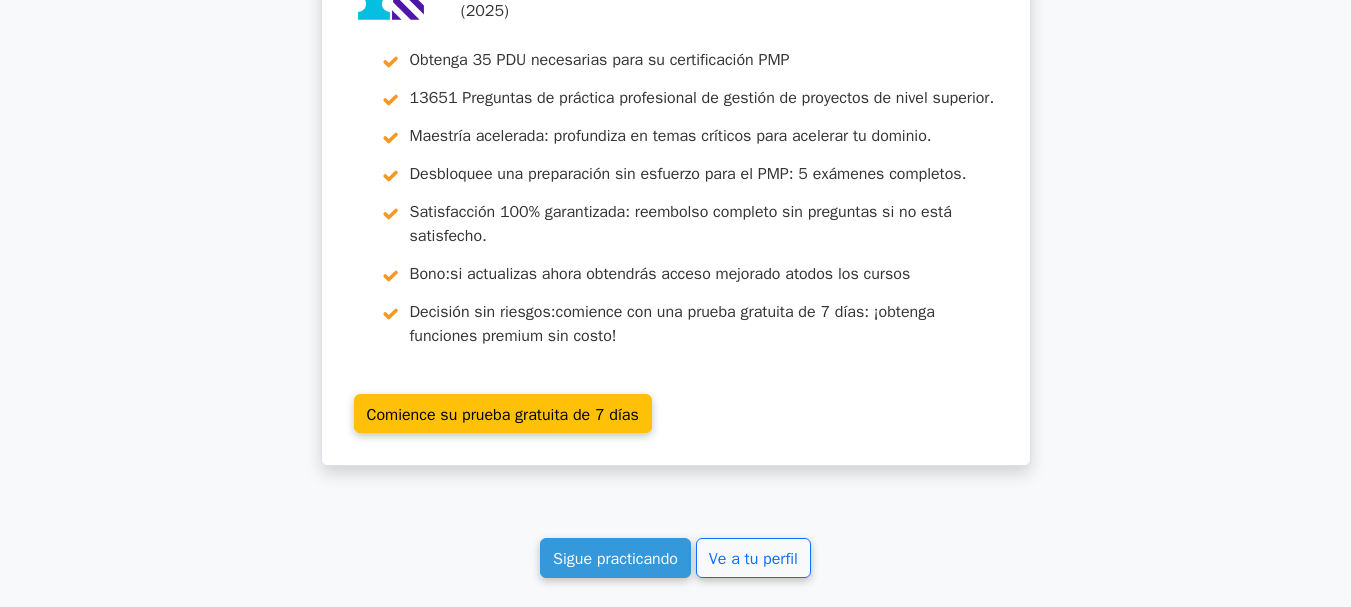 scroll, scrollTop: 3196, scrollLeft: 0, axis: vertical 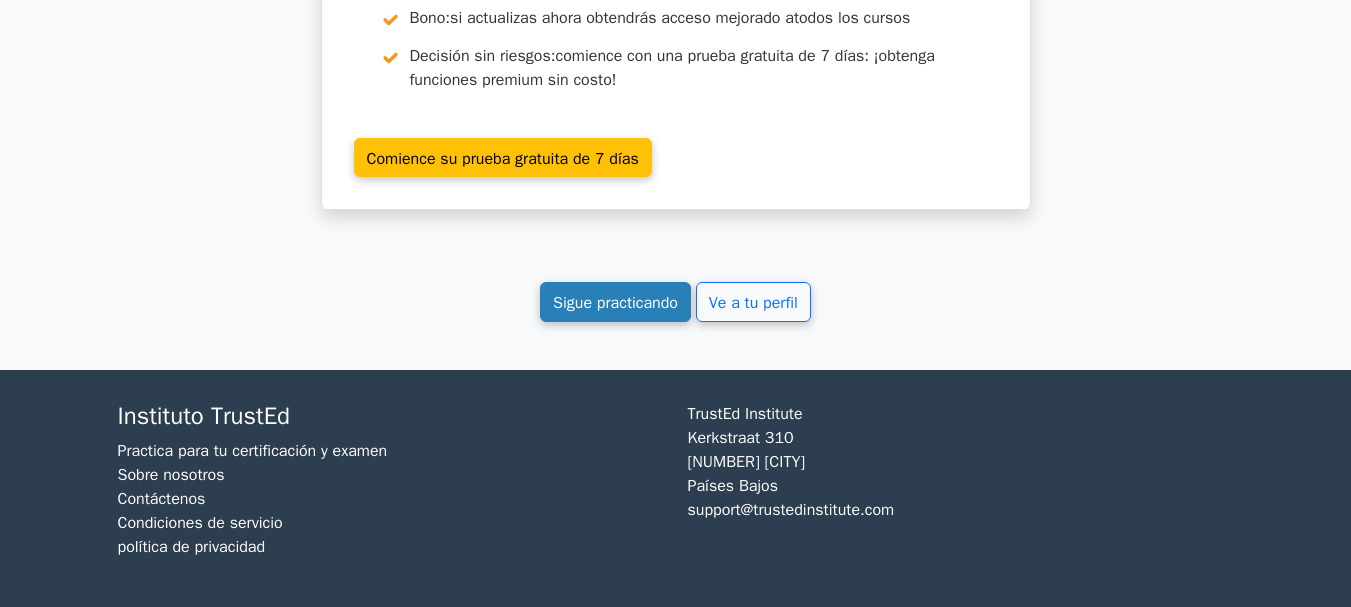 click on "Sigue practicando" at bounding box center (615, 301) 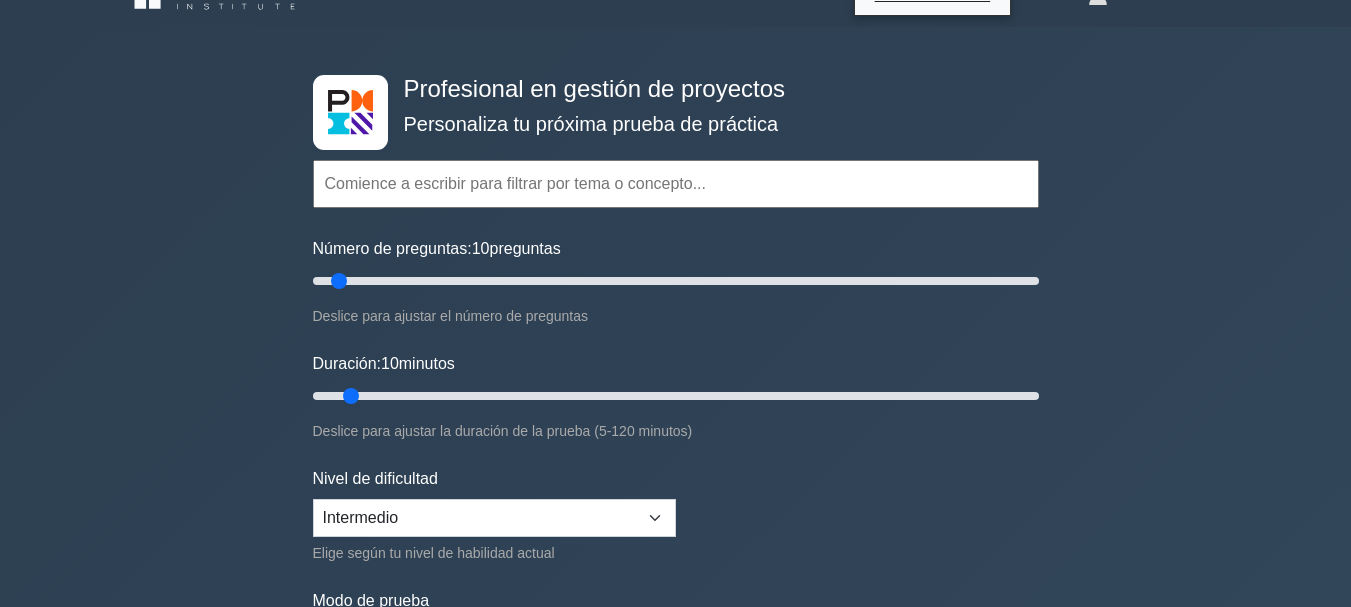 scroll, scrollTop: 300, scrollLeft: 0, axis: vertical 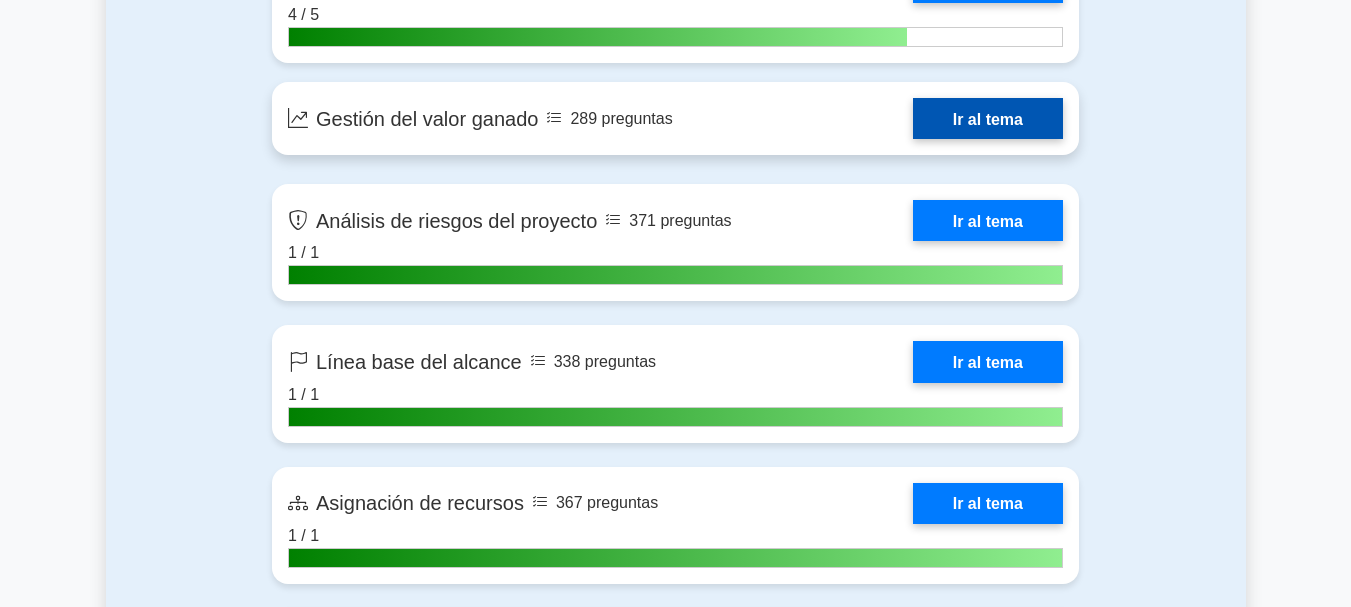 click on "Ir al tema" at bounding box center (988, 118) 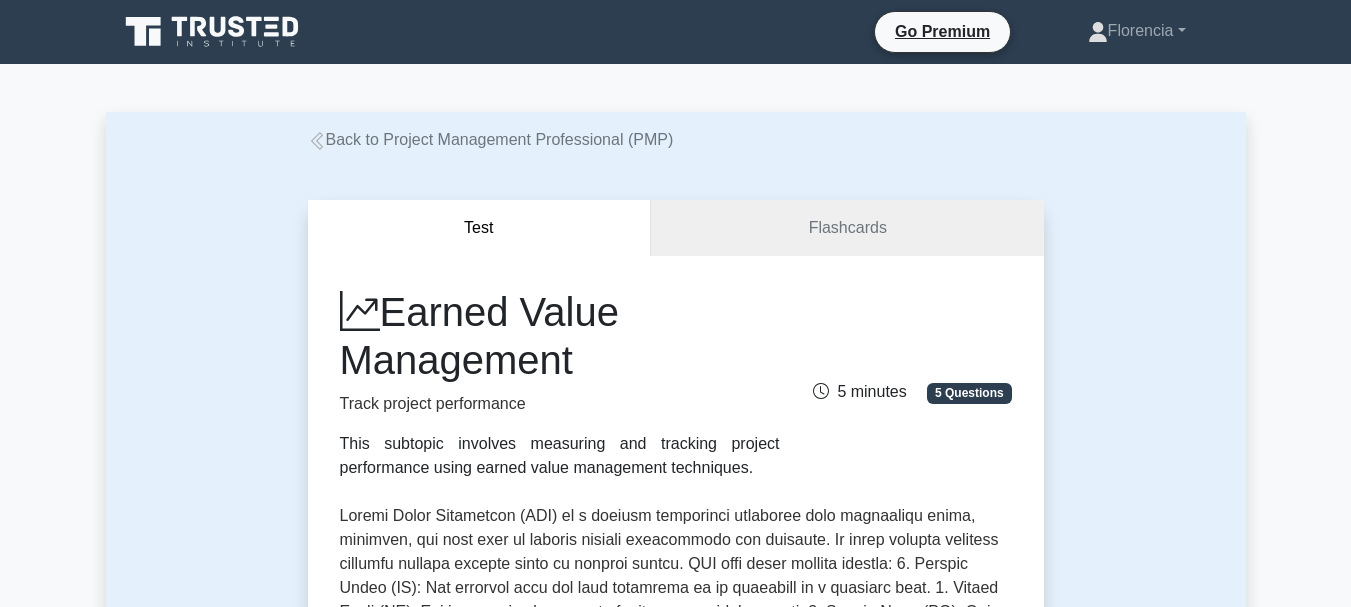 scroll, scrollTop: 0, scrollLeft: 0, axis: both 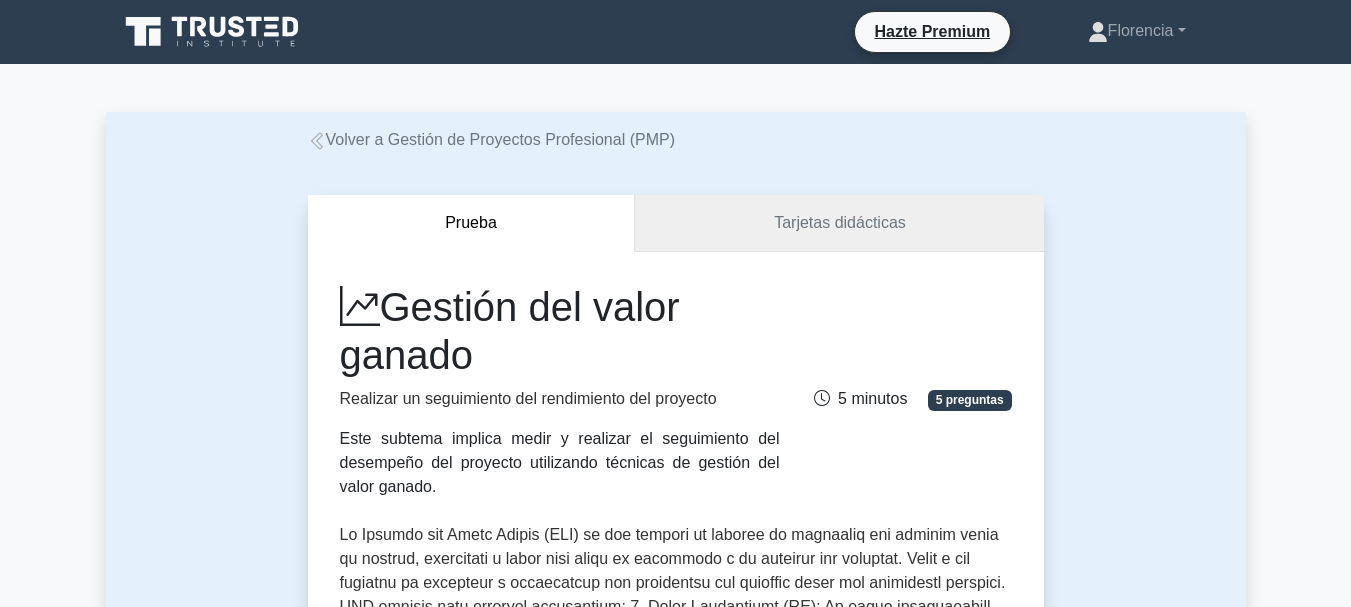 click on "Tarjetas didácticas" at bounding box center (840, 222) 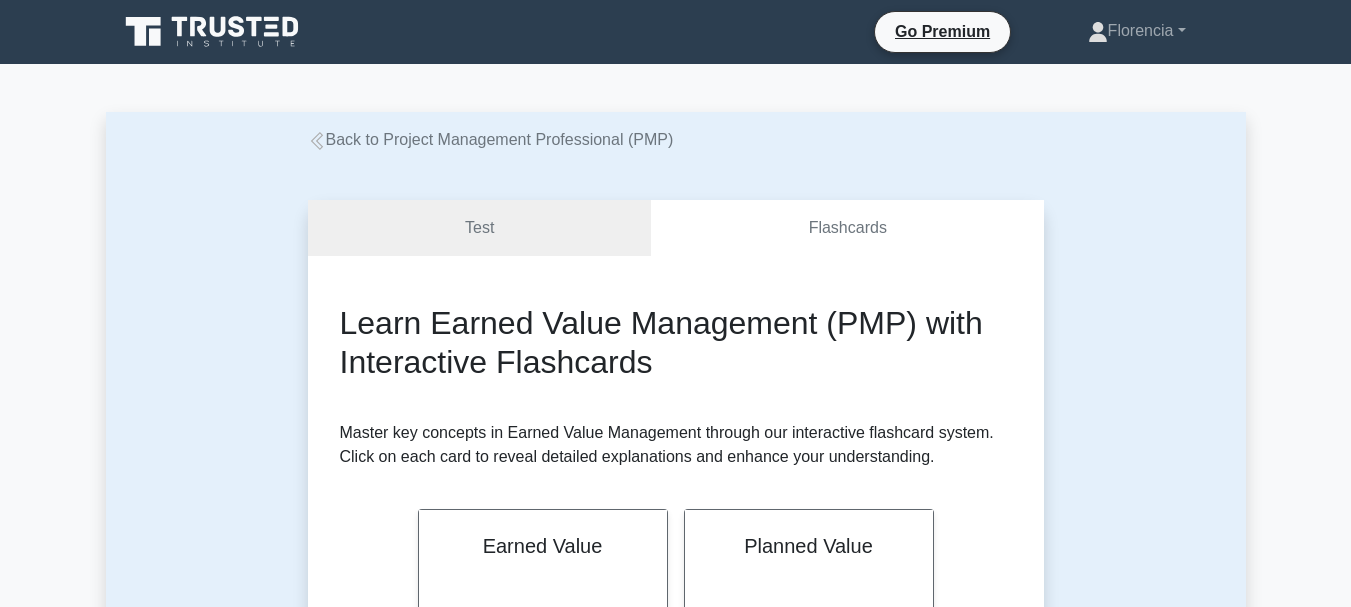 scroll, scrollTop: 0, scrollLeft: 0, axis: both 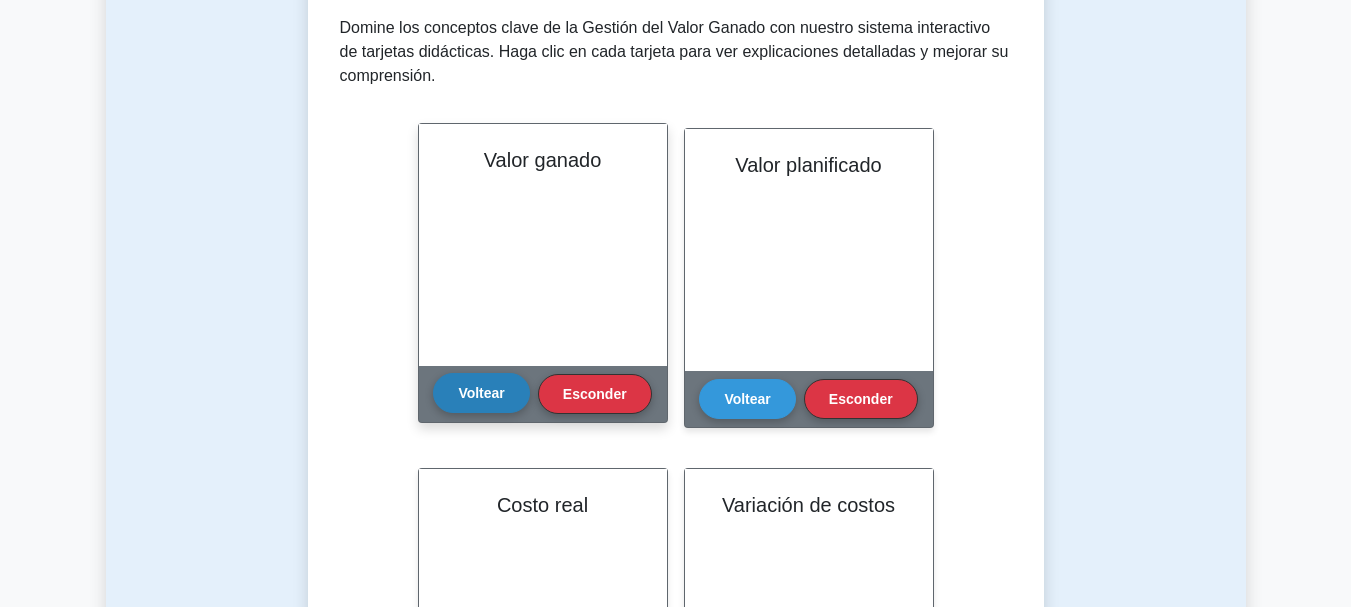 click on "Voltear" at bounding box center [481, 393] 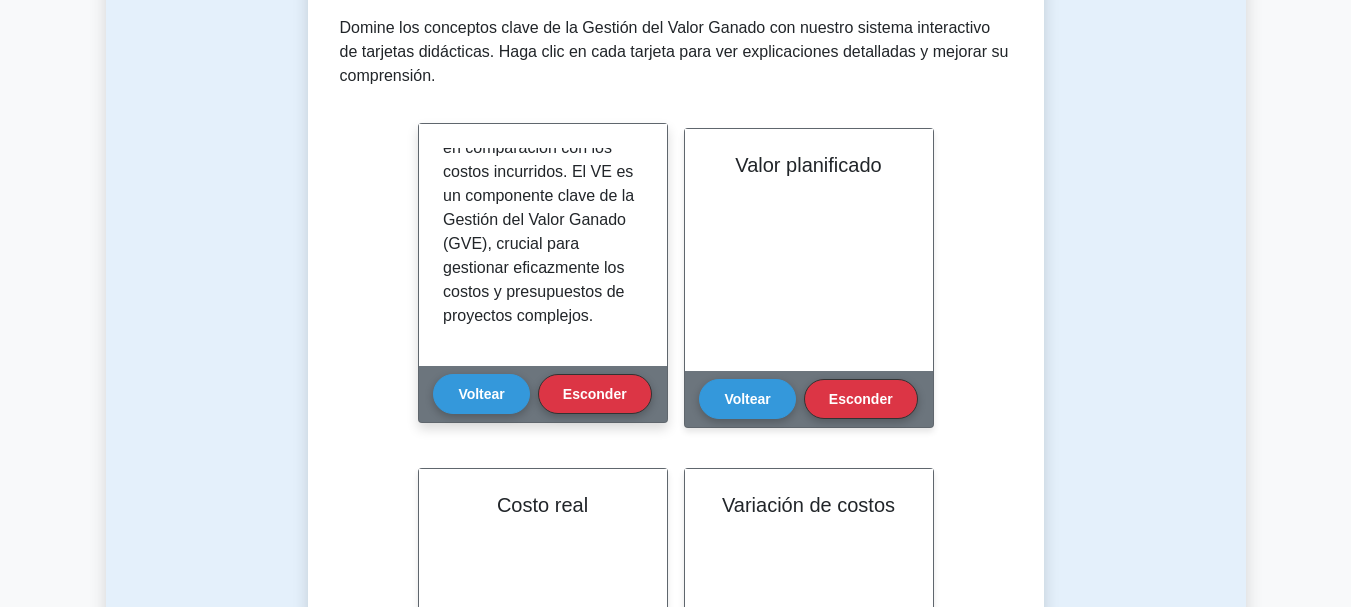 scroll, scrollTop: 350, scrollLeft: 0, axis: vertical 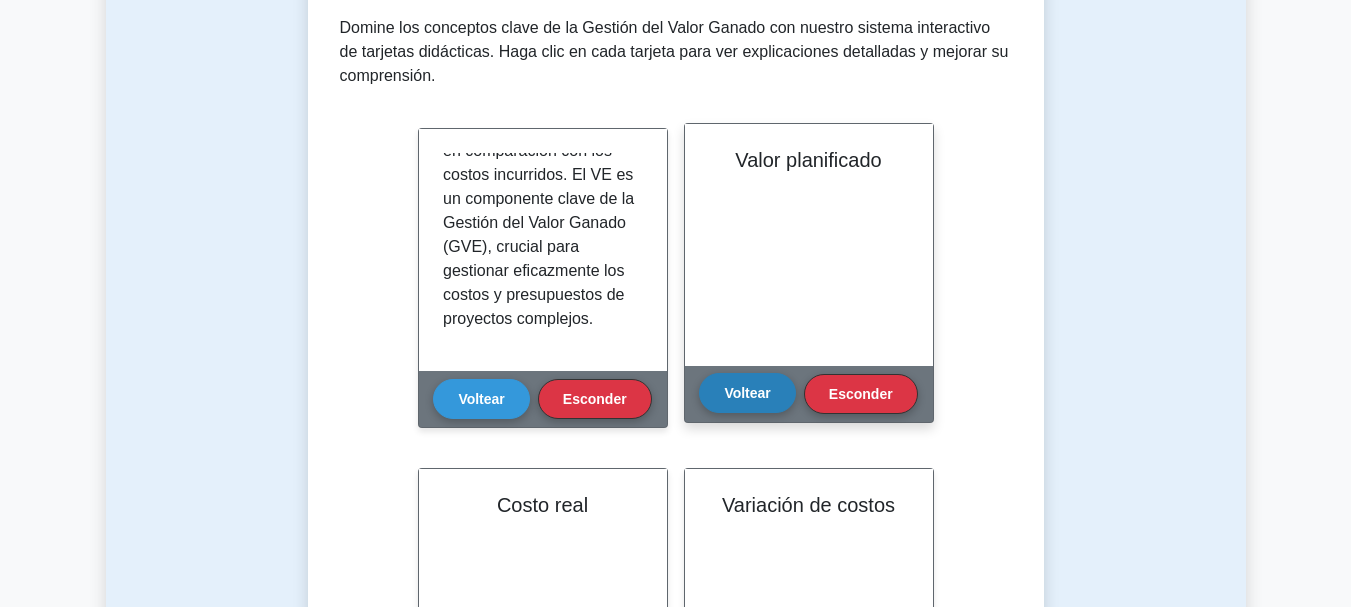 click on "Voltear" at bounding box center (747, 393) 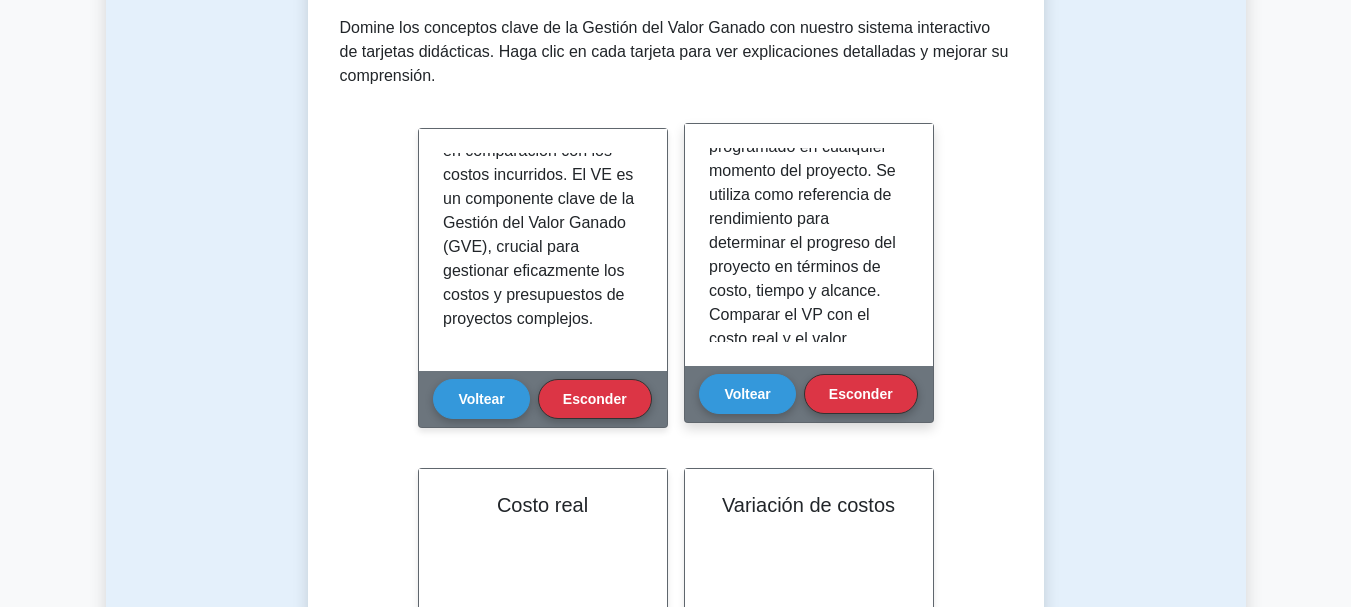 scroll, scrollTop: 200, scrollLeft: 0, axis: vertical 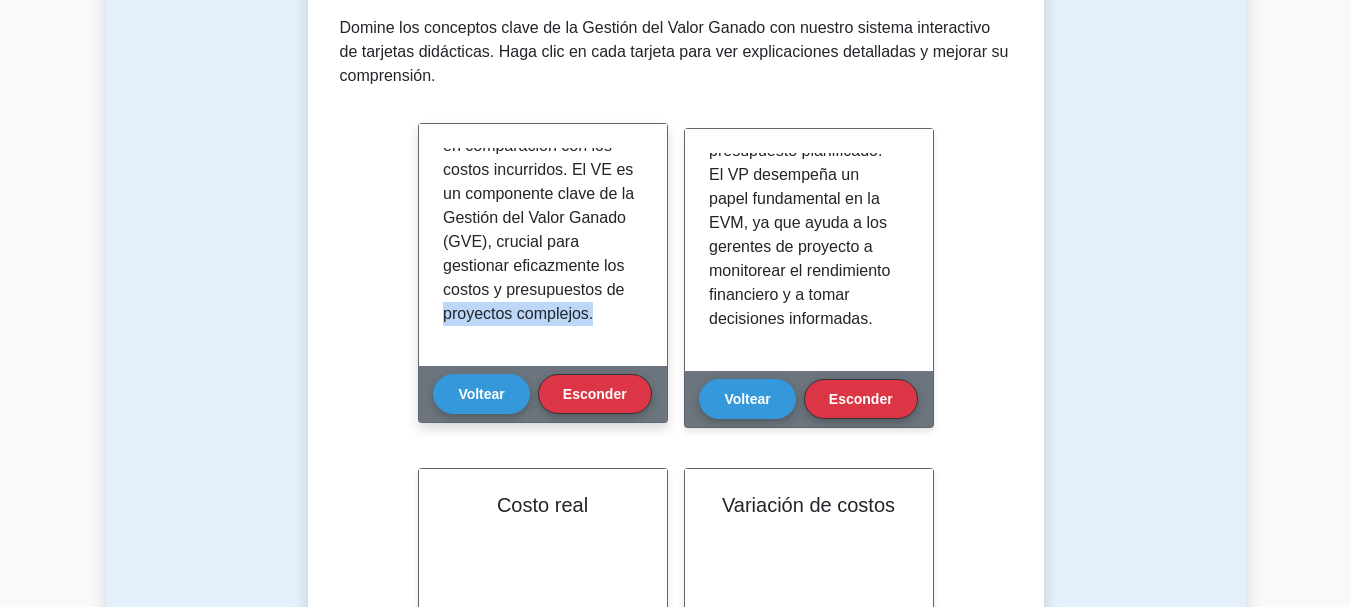 drag, startPoint x: 633, startPoint y: 321, endPoint x: 637, endPoint y: 286, distance: 35.22783 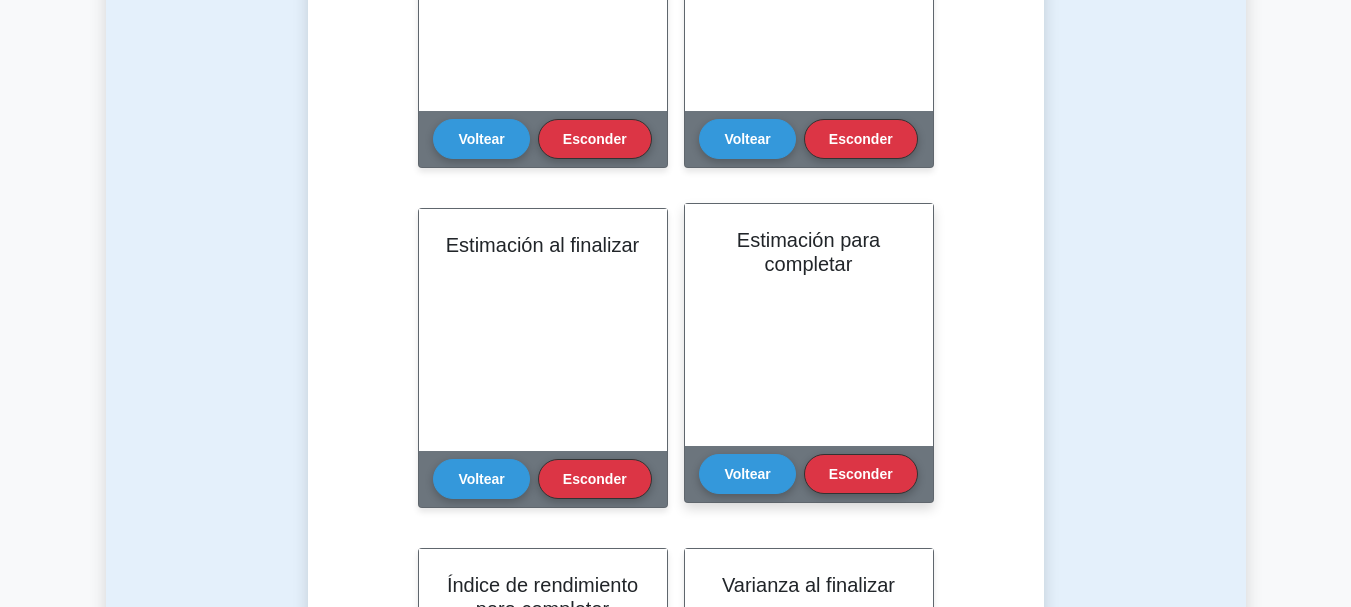 scroll, scrollTop: 1100, scrollLeft: 0, axis: vertical 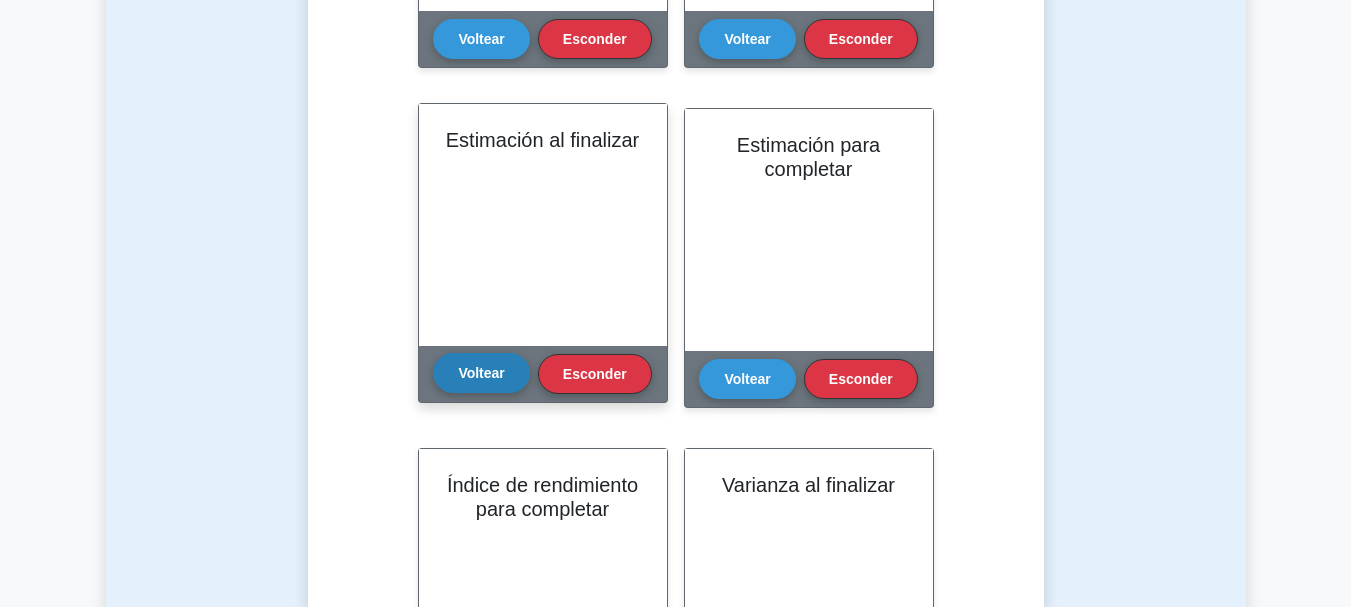 click on "Voltear" at bounding box center [481, 373] 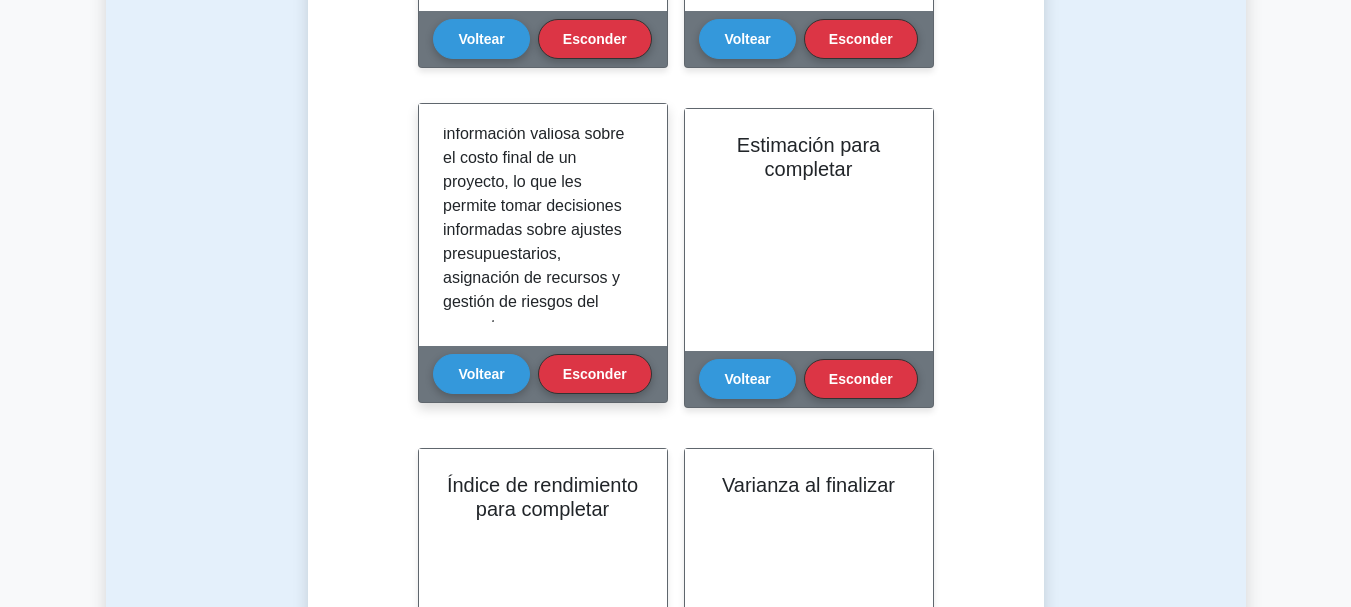 scroll, scrollTop: 638, scrollLeft: 0, axis: vertical 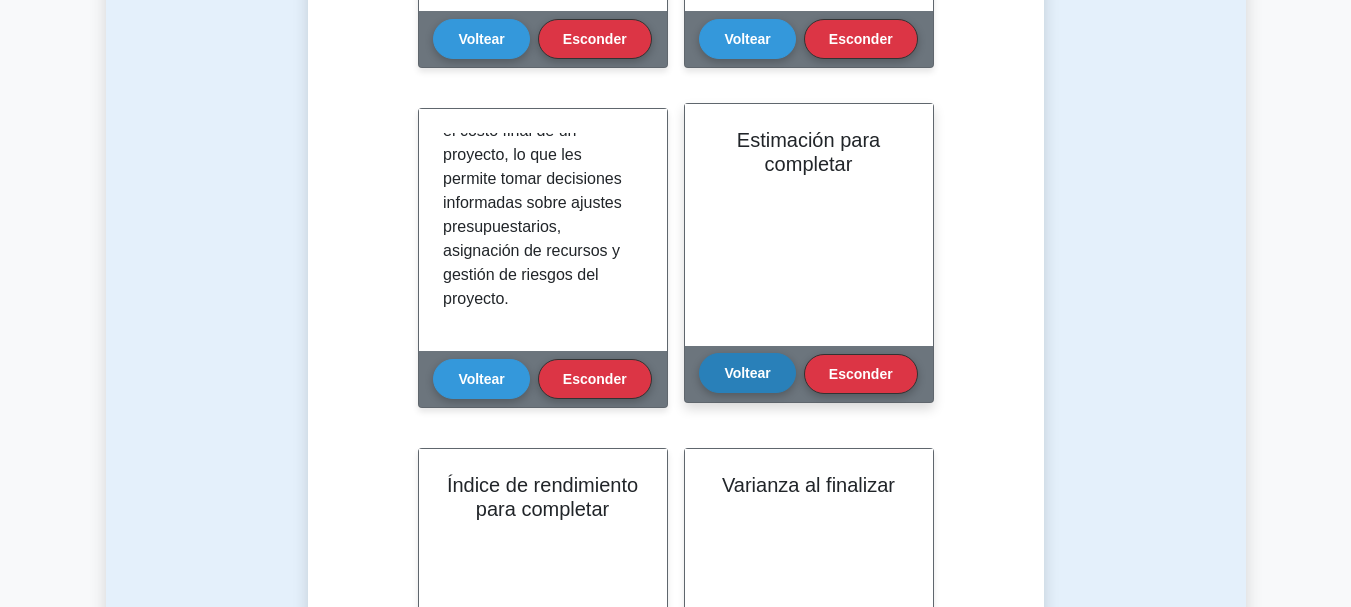 click on "Voltear" at bounding box center (747, 373) 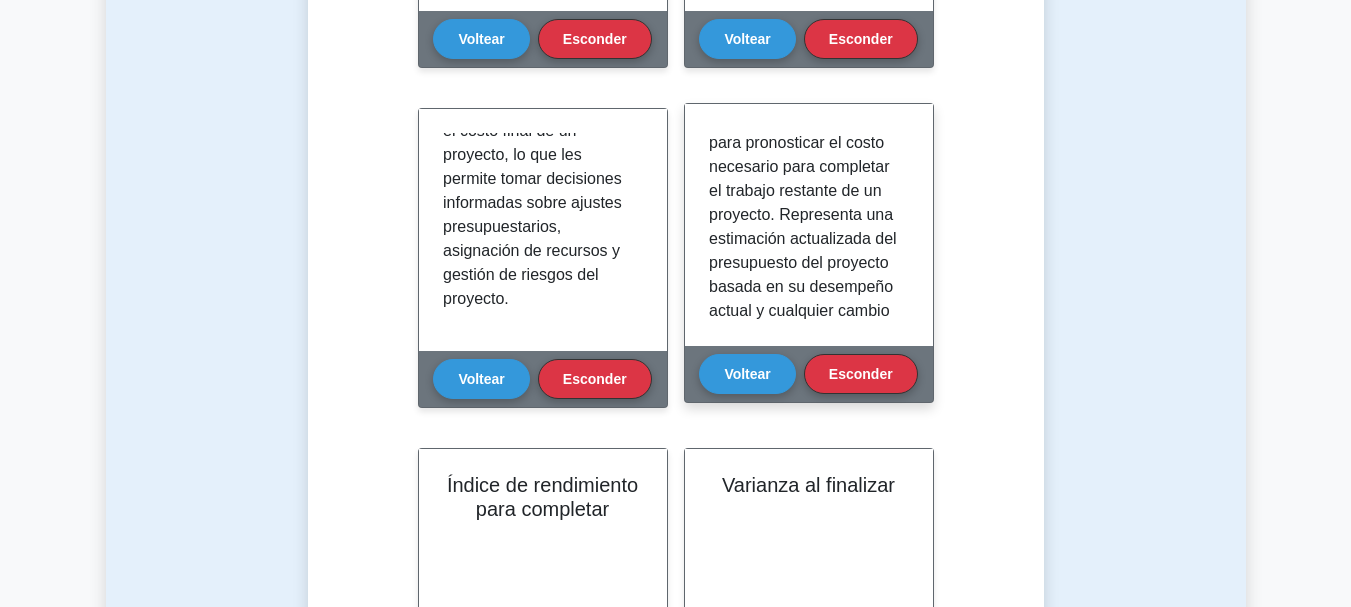 scroll, scrollTop: 100, scrollLeft: 0, axis: vertical 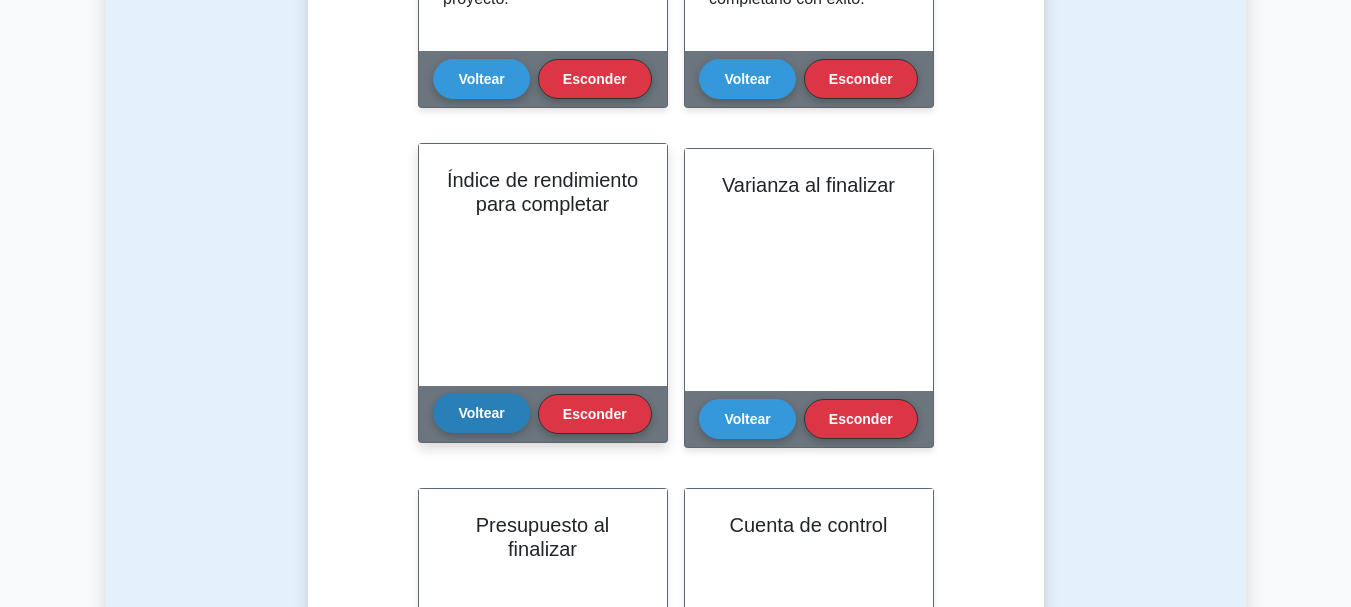 click on "Voltear" at bounding box center [481, 413] 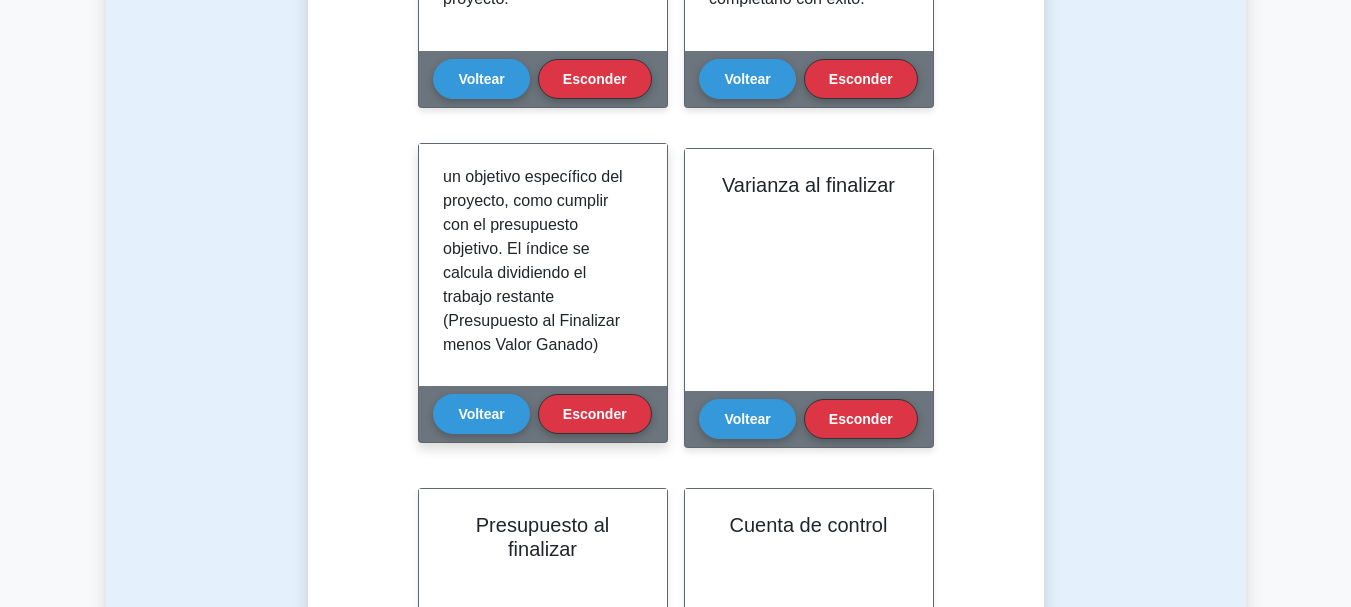 scroll, scrollTop: 180, scrollLeft: 0, axis: vertical 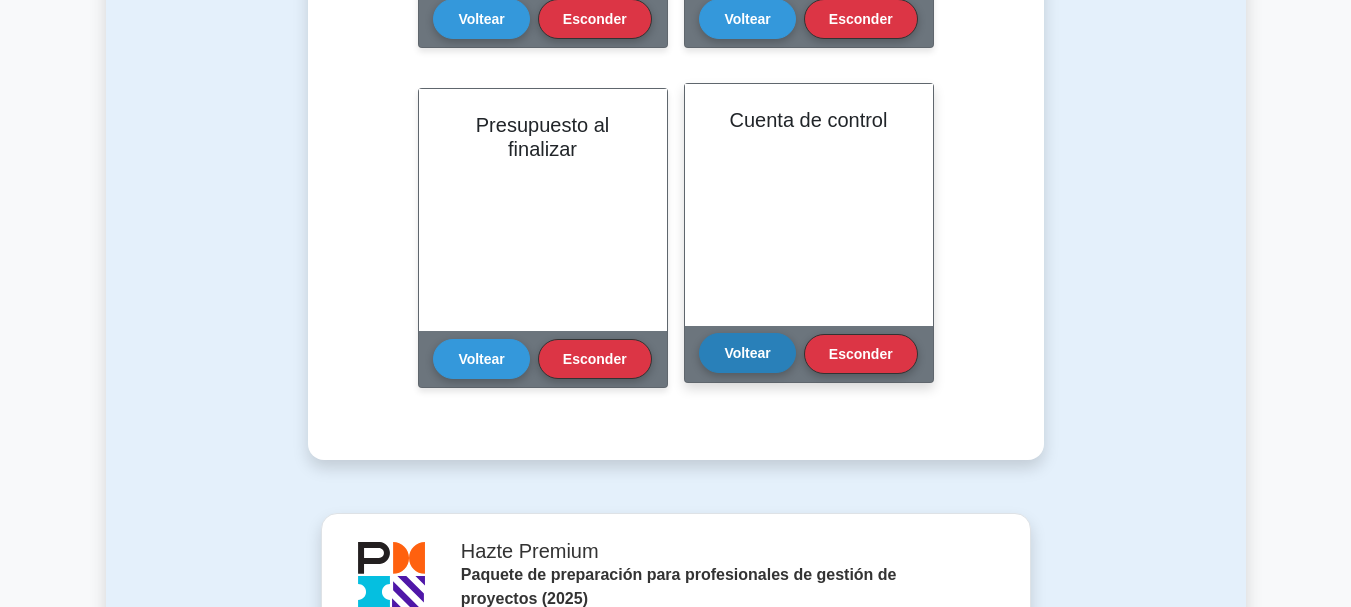 click on "Voltear" at bounding box center [747, 353] 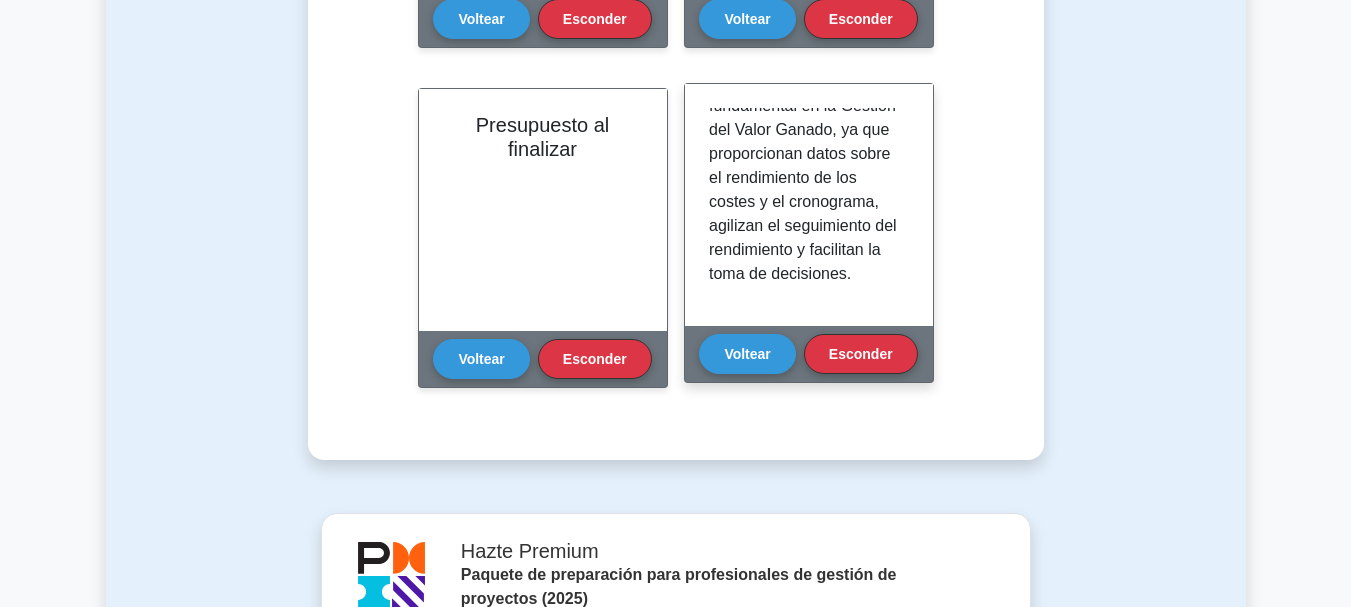 scroll, scrollTop: 662, scrollLeft: 0, axis: vertical 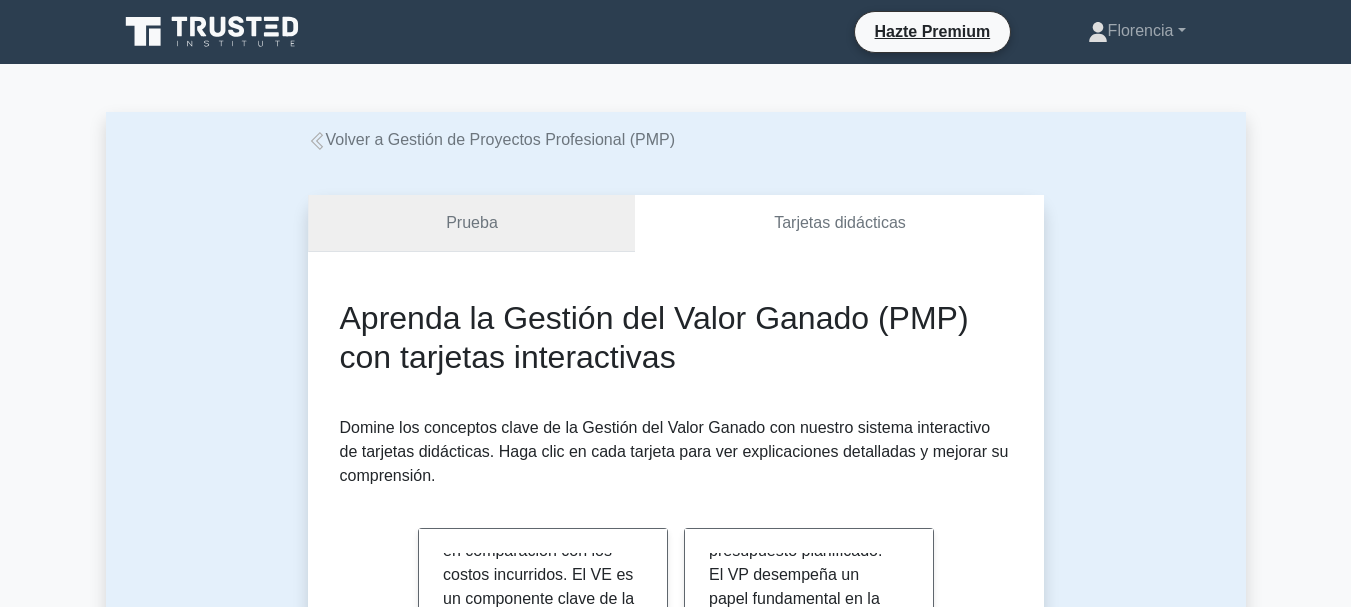 click on "Prueba" at bounding box center [472, 223] 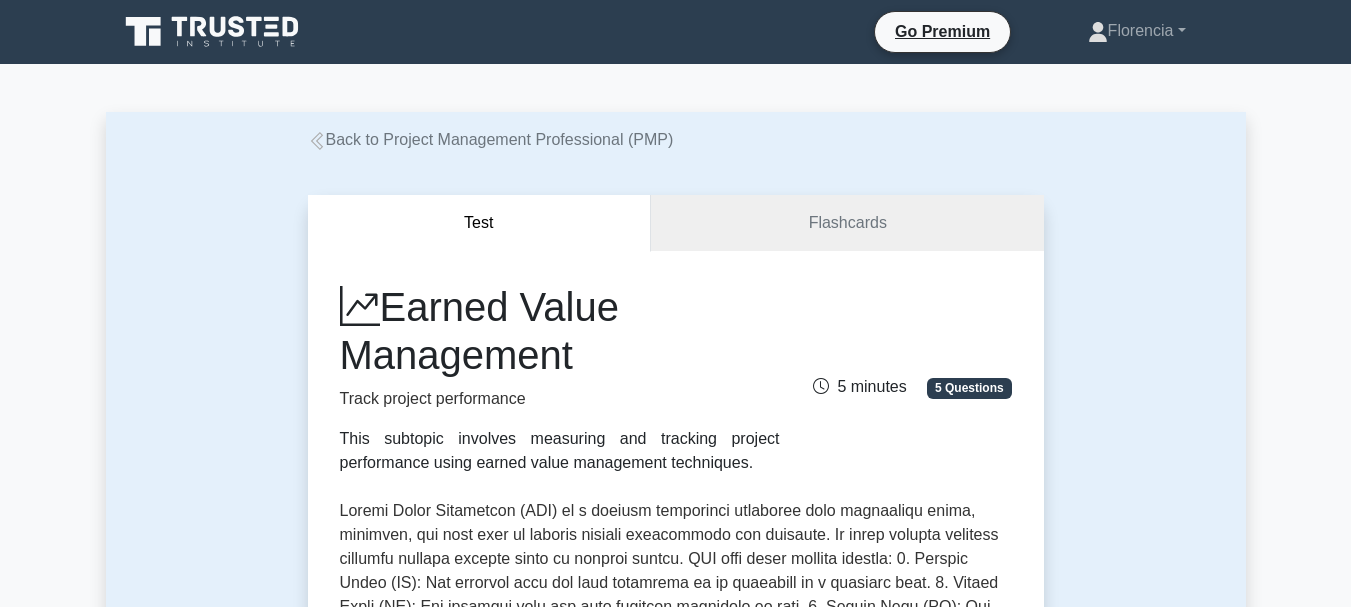 scroll, scrollTop: 0, scrollLeft: 0, axis: both 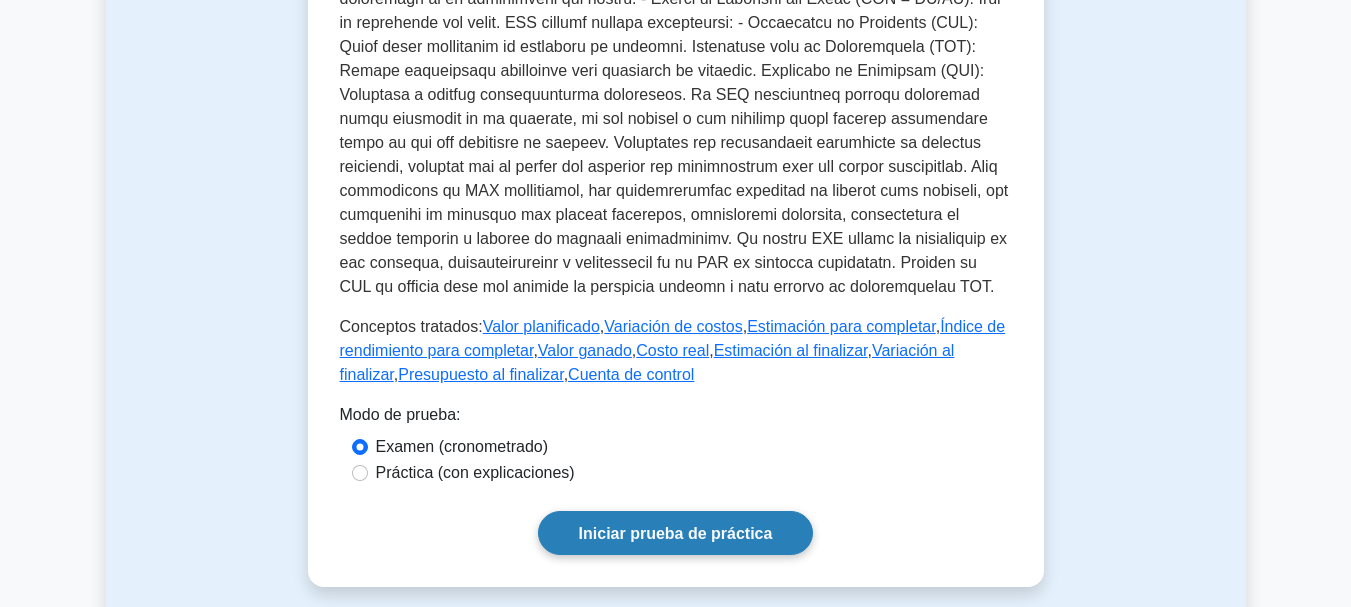 click on "Iniciar prueba de práctica" at bounding box center [676, 532] 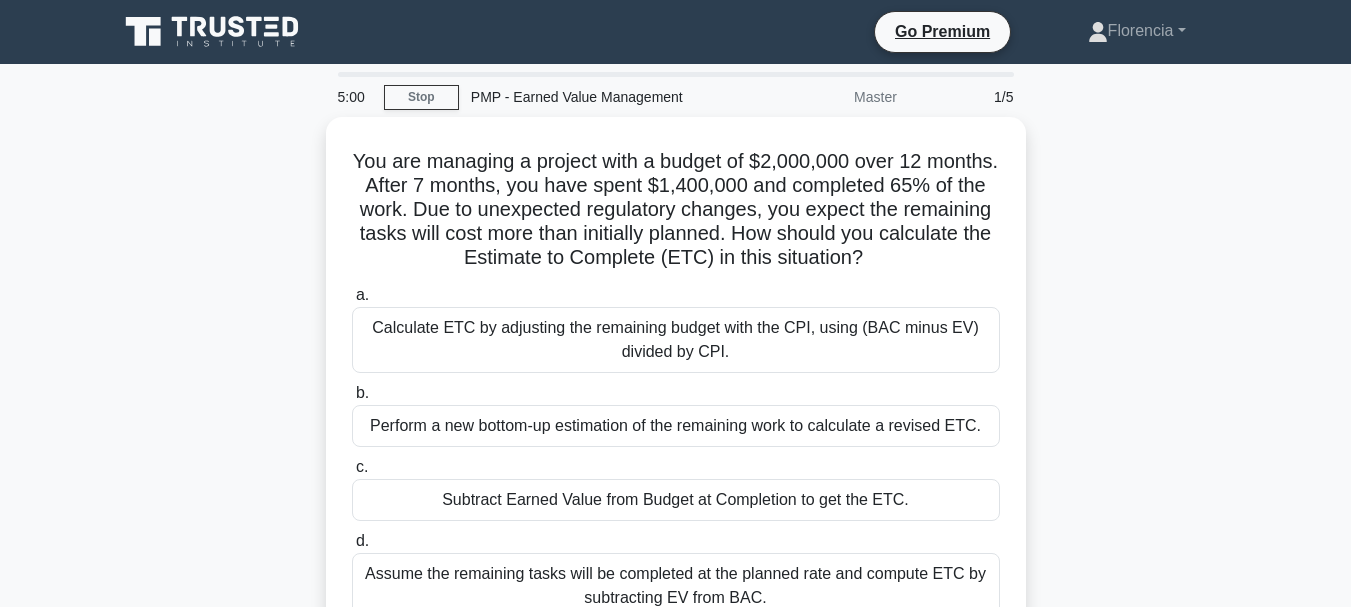 scroll, scrollTop: 0, scrollLeft: 0, axis: both 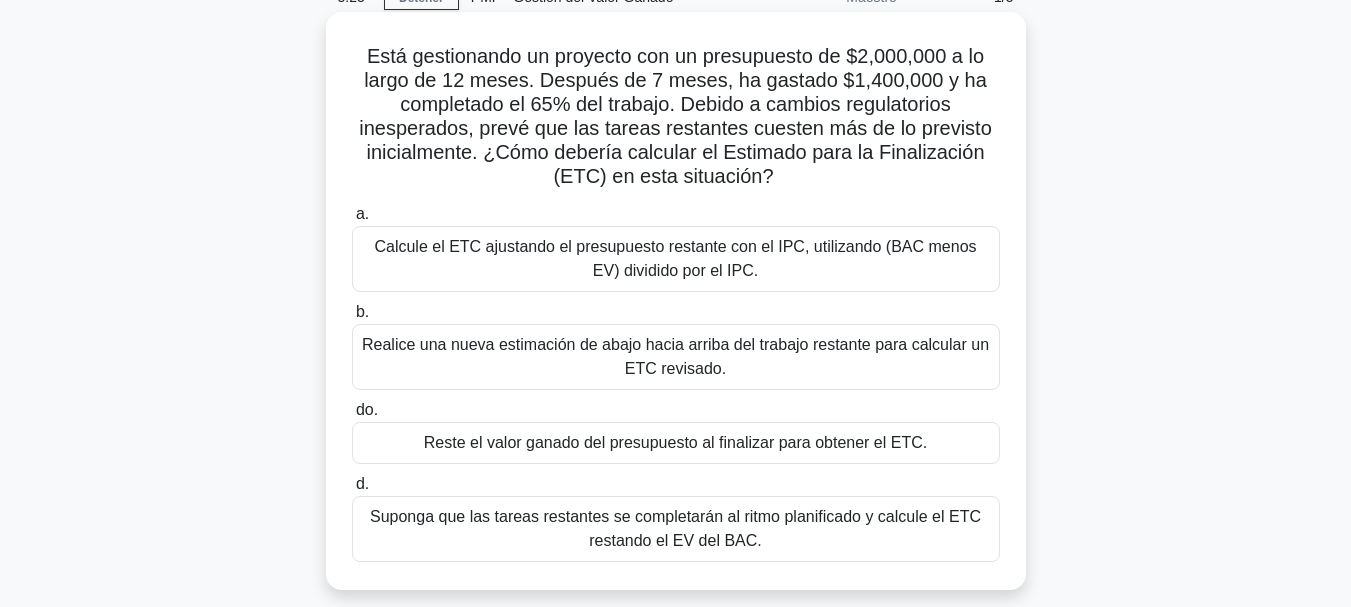 click on "Calcule el ETC ajustando el presupuesto restante con el IPC, utilizando (BAC menos EV) dividido por el IPC." at bounding box center [676, 259] 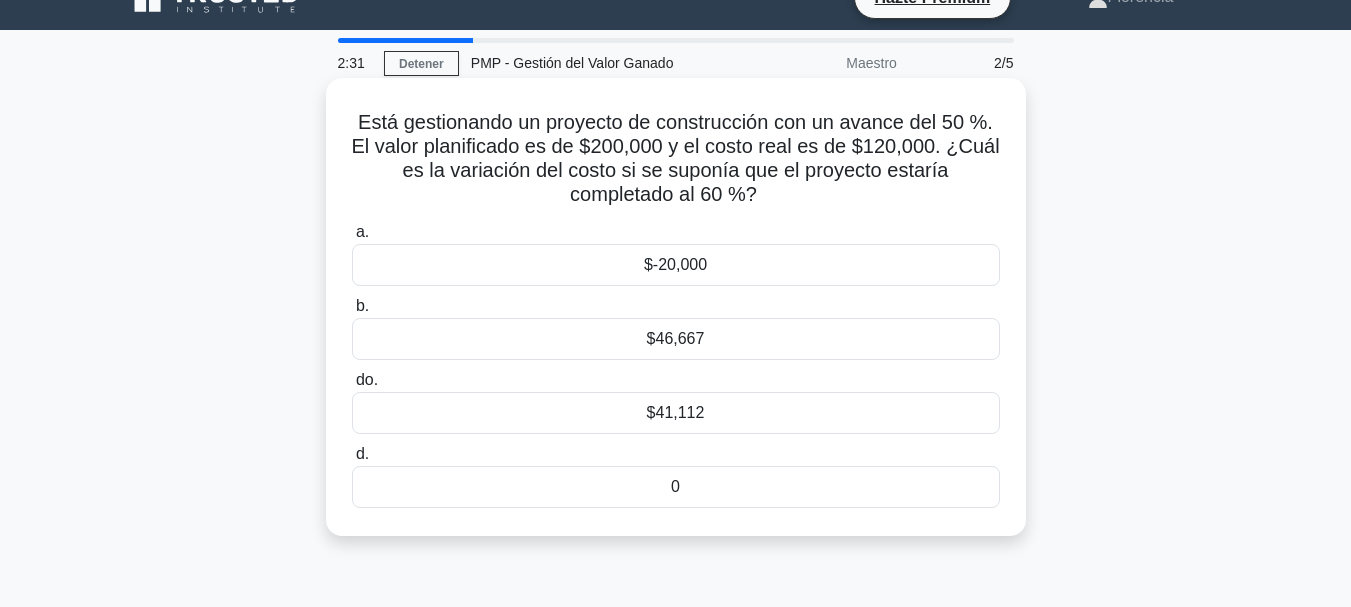 scroll, scrollTop: 0, scrollLeft: 0, axis: both 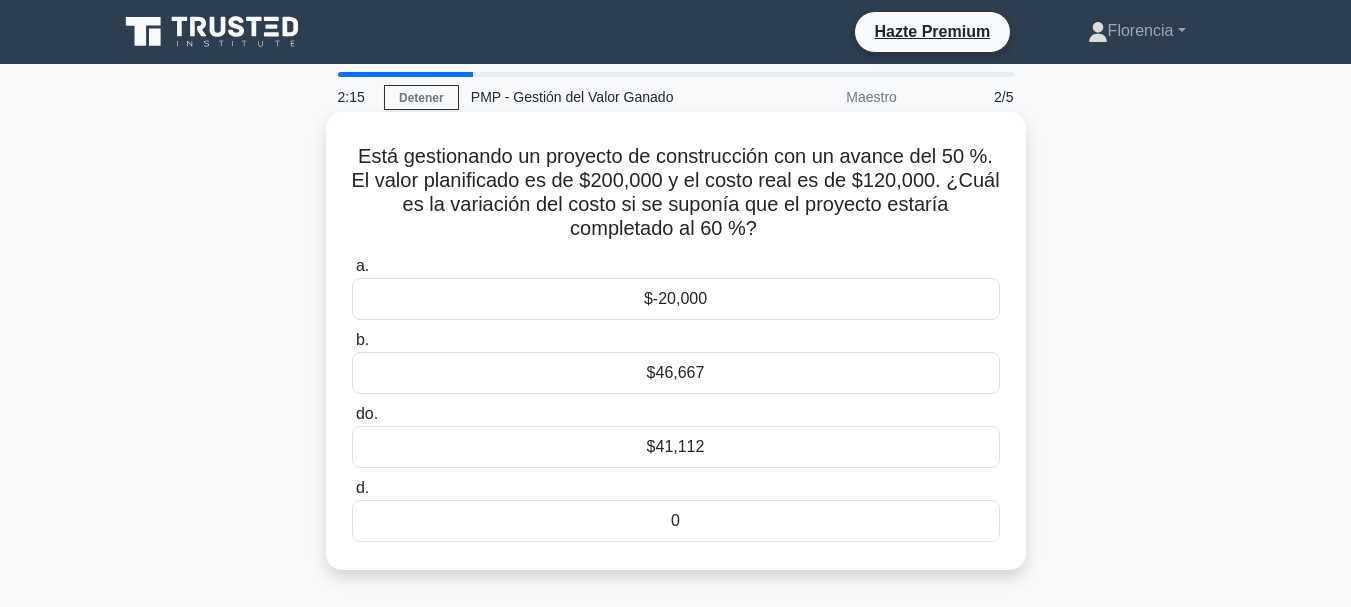 click on "$-20,000" at bounding box center [676, 299] 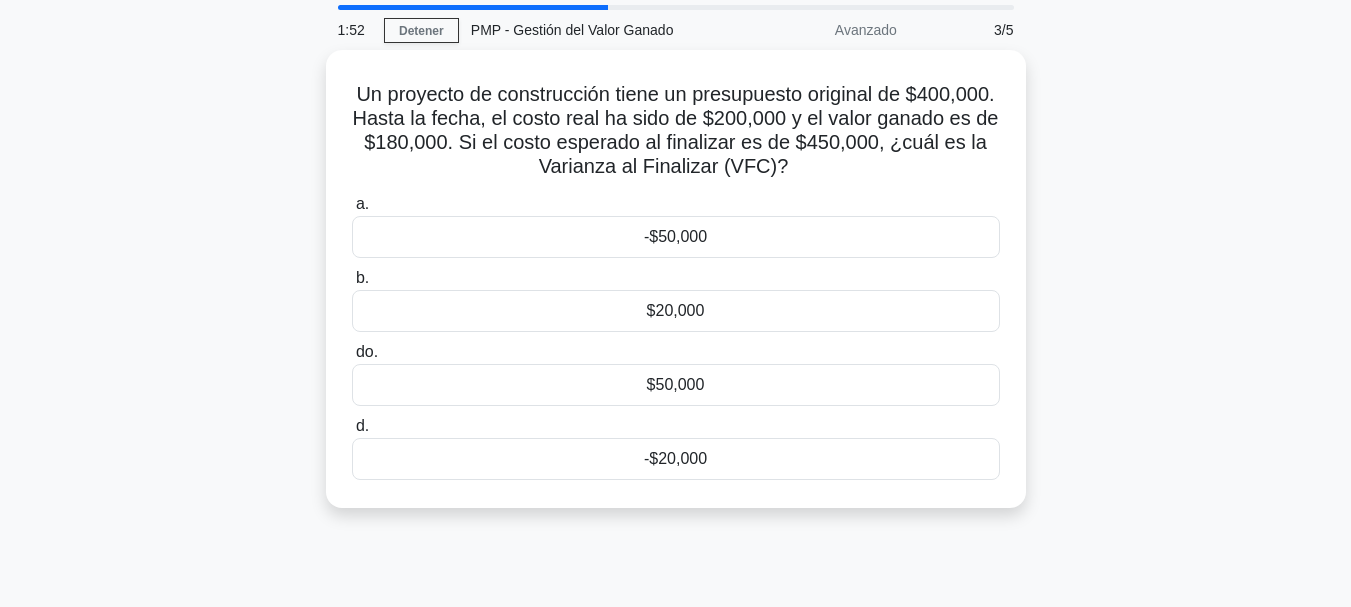 scroll, scrollTop: 100, scrollLeft: 0, axis: vertical 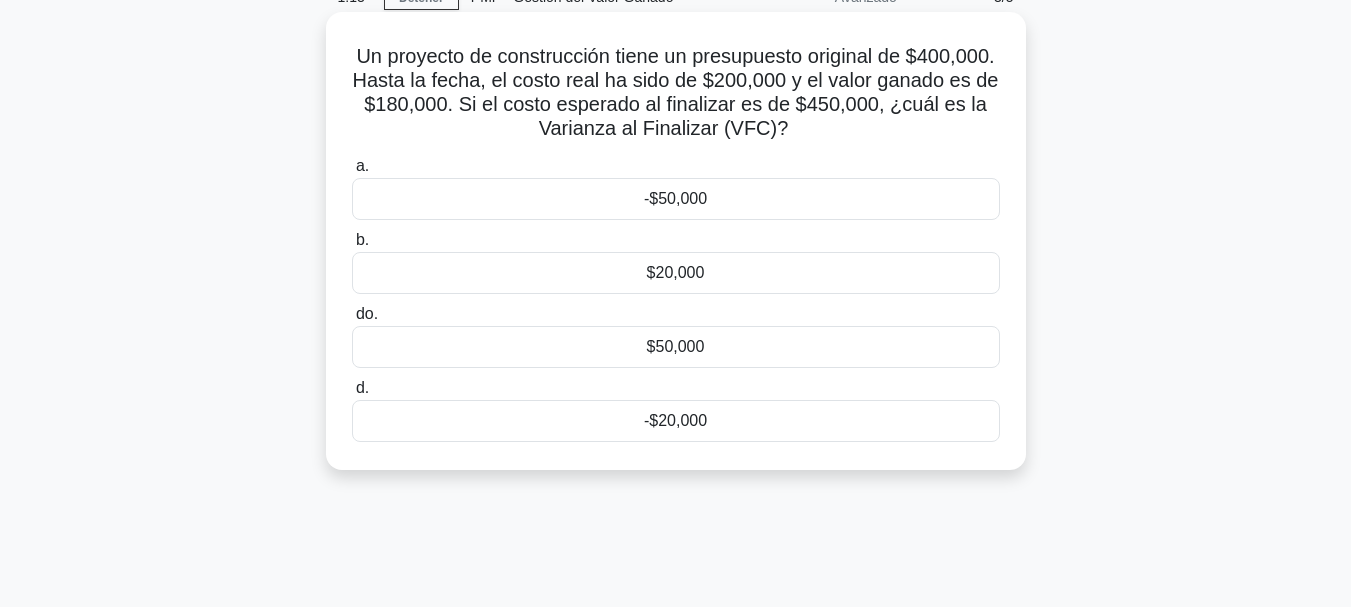 click on "-$50,000" at bounding box center [676, 199] 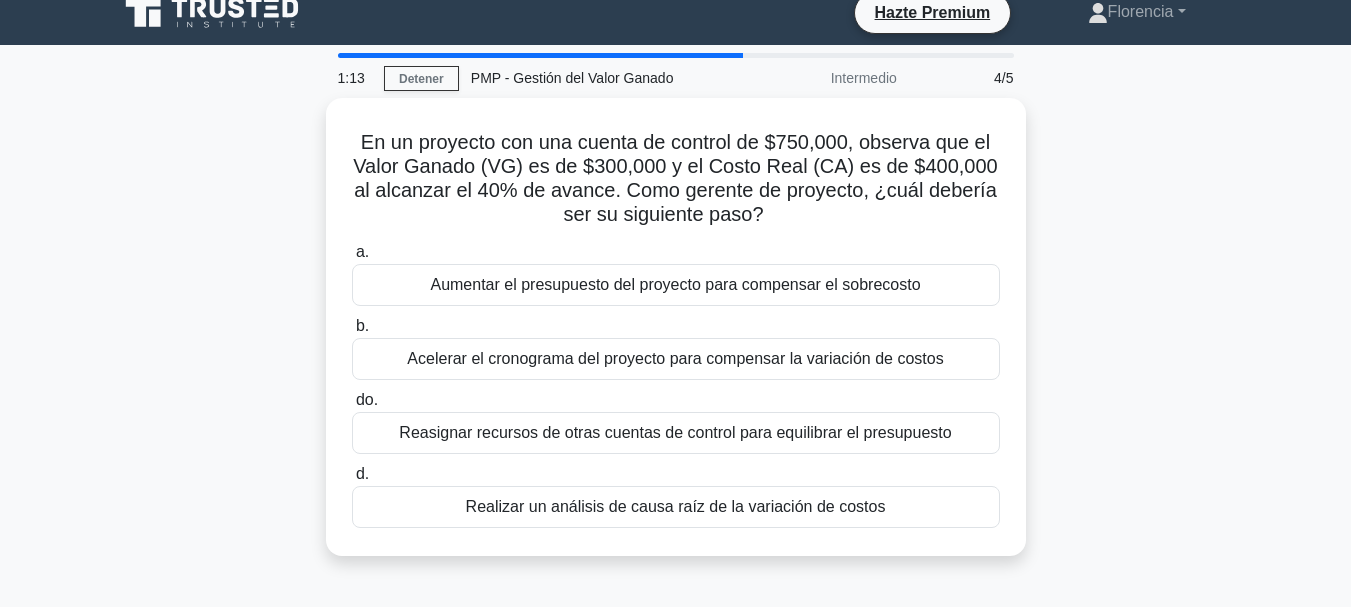 scroll, scrollTop: 0, scrollLeft: 0, axis: both 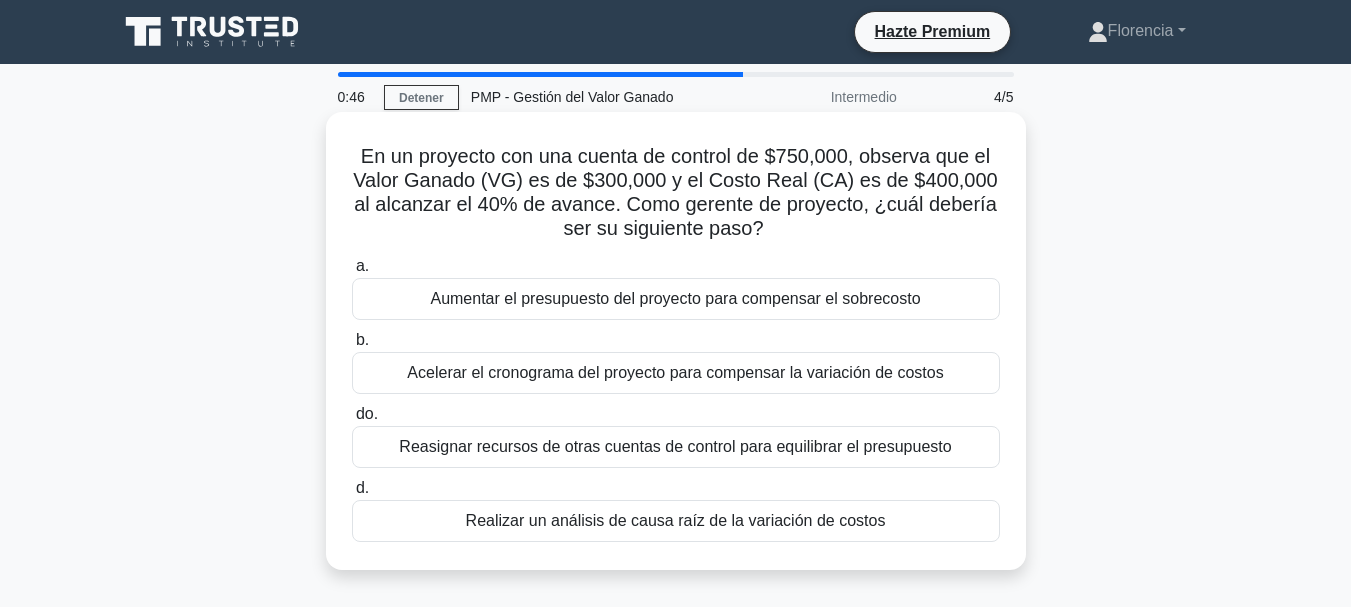 click on "Realizar un análisis de causa raíz de la variación de costos" at bounding box center [676, 520] 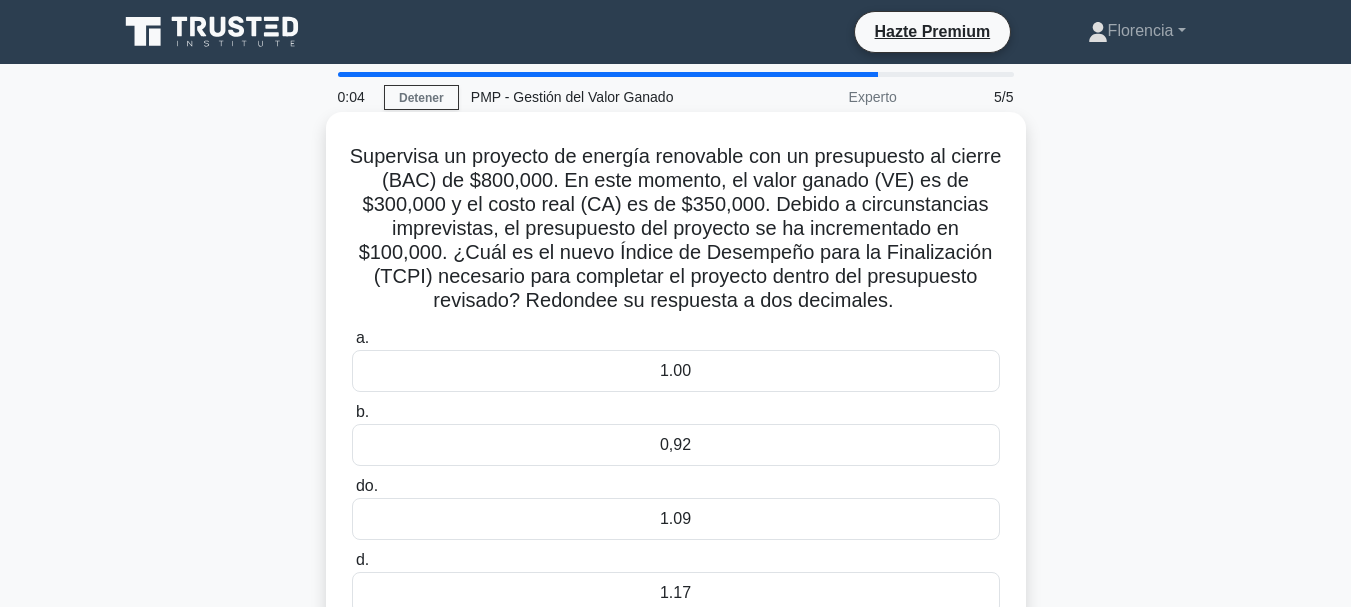 click on "0,92" at bounding box center (676, 445) 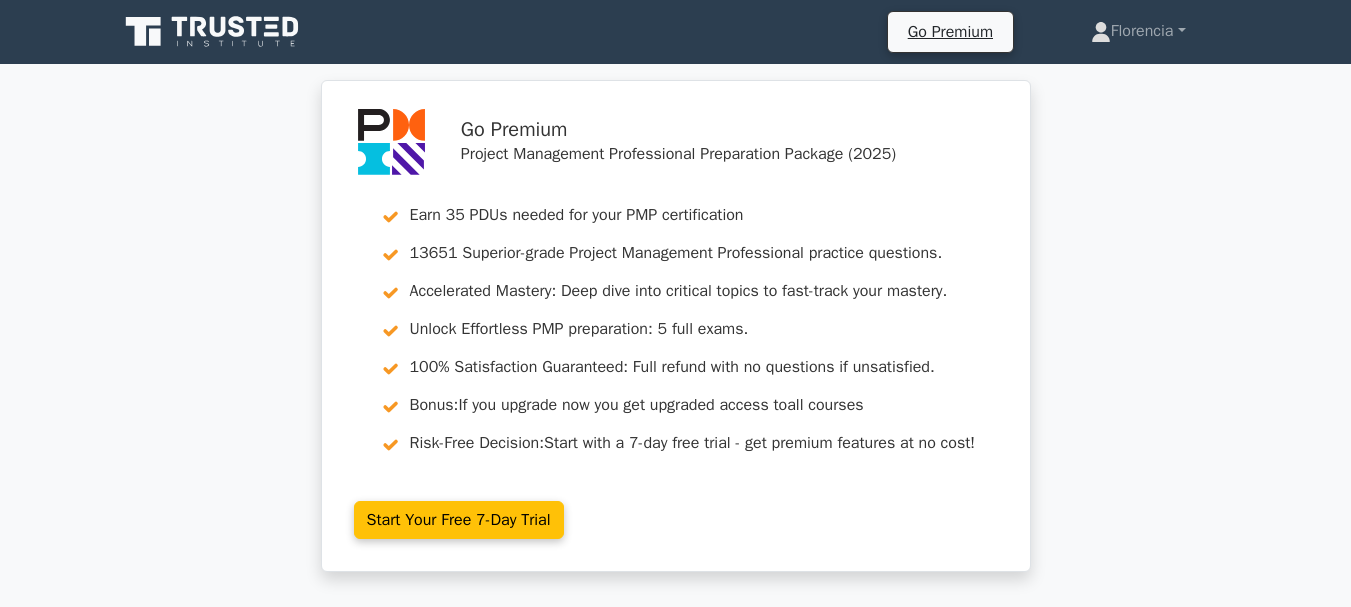 scroll, scrollTop: 0, scrollLeft: 0, axis: both 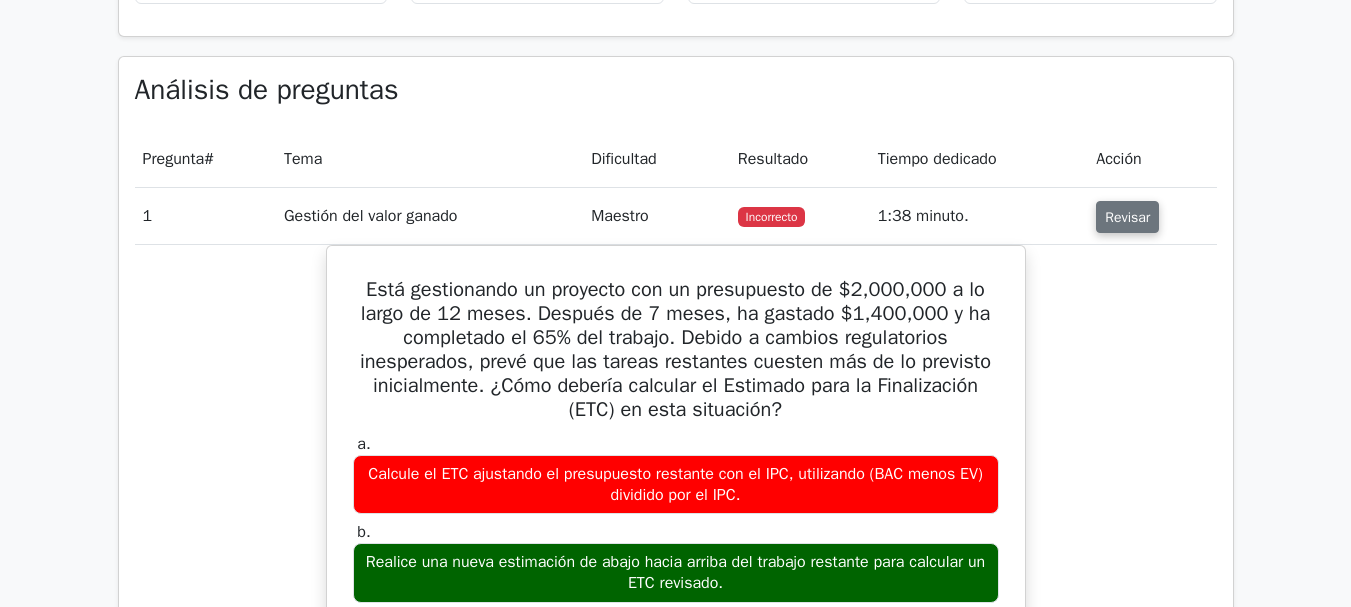 click on "Revisar" at bounding box center [1127, 217] 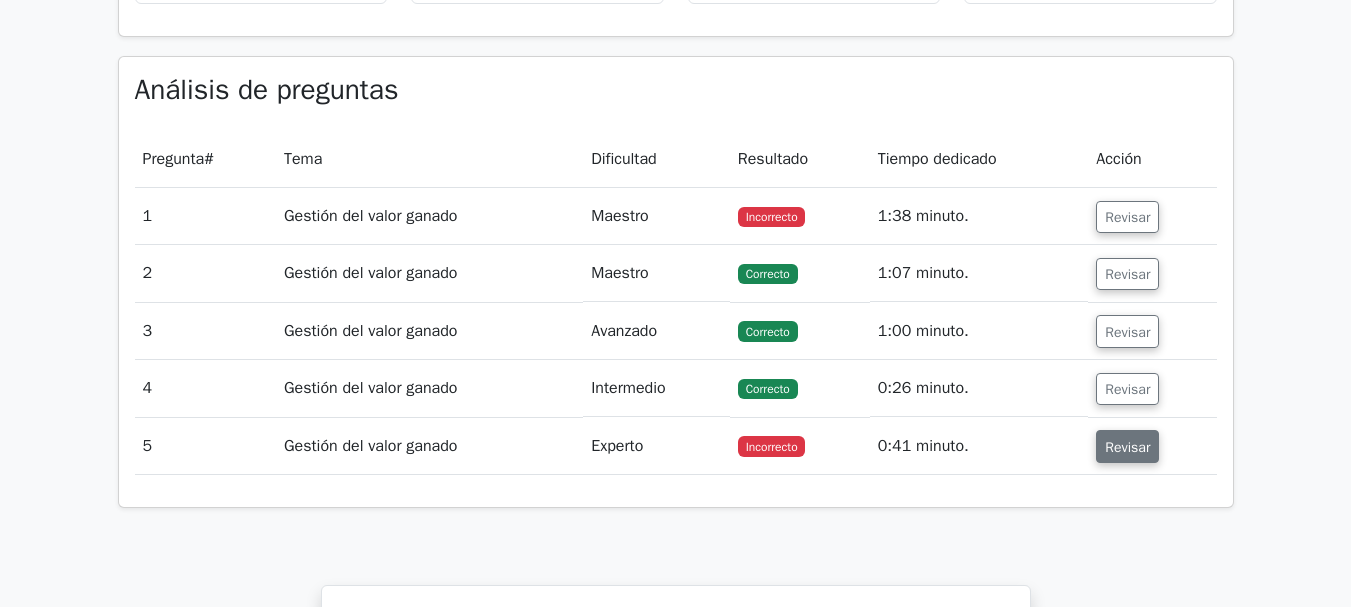 click on "Revisar" at bounding box center (1127, 447) 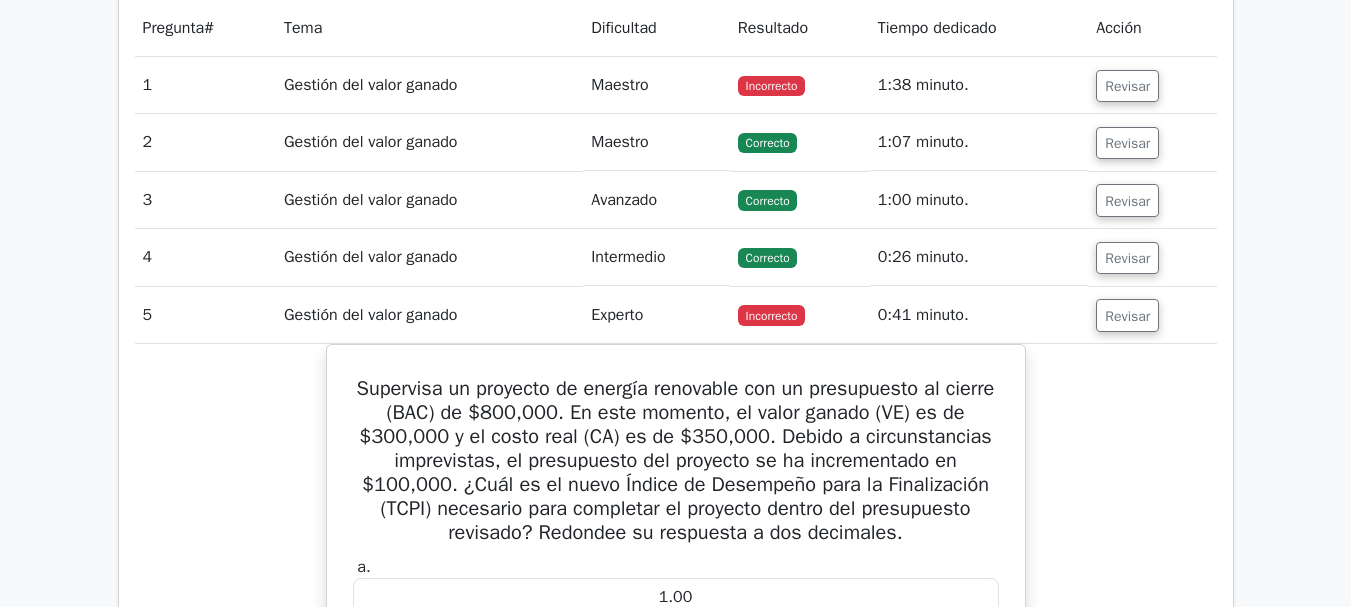 scroll, scrollTop: 1500, scrollLeft: 0, axis: vertical 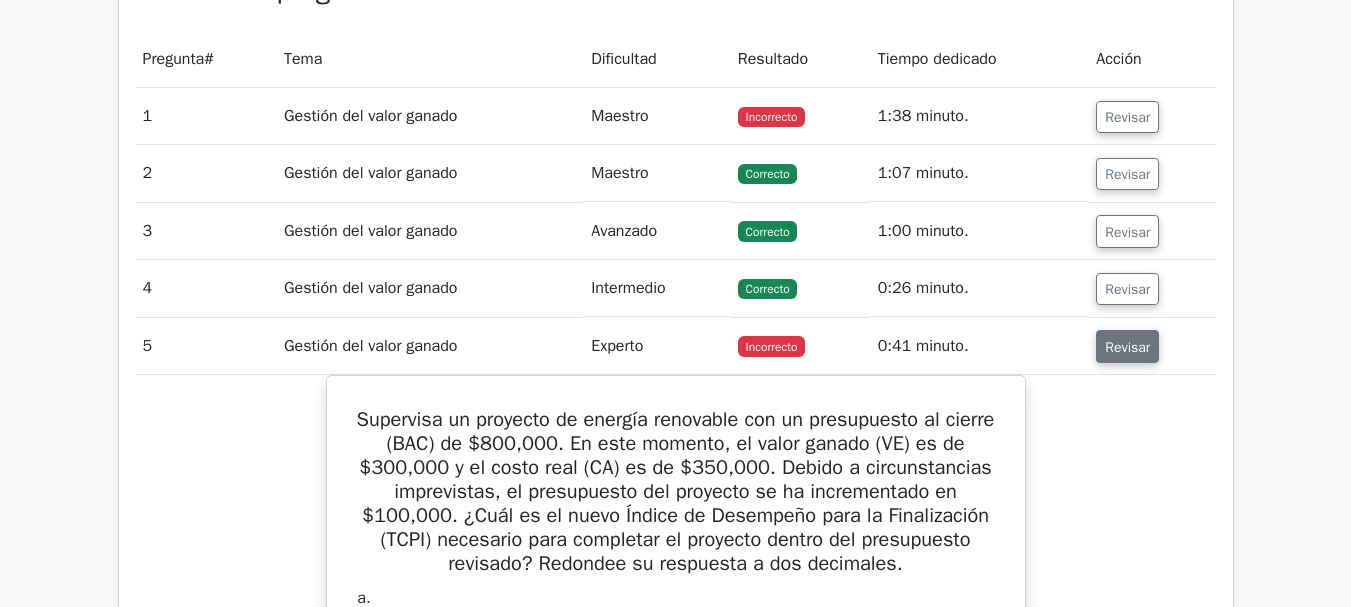 click on "Revisar" at bounding box center (1127, 347) 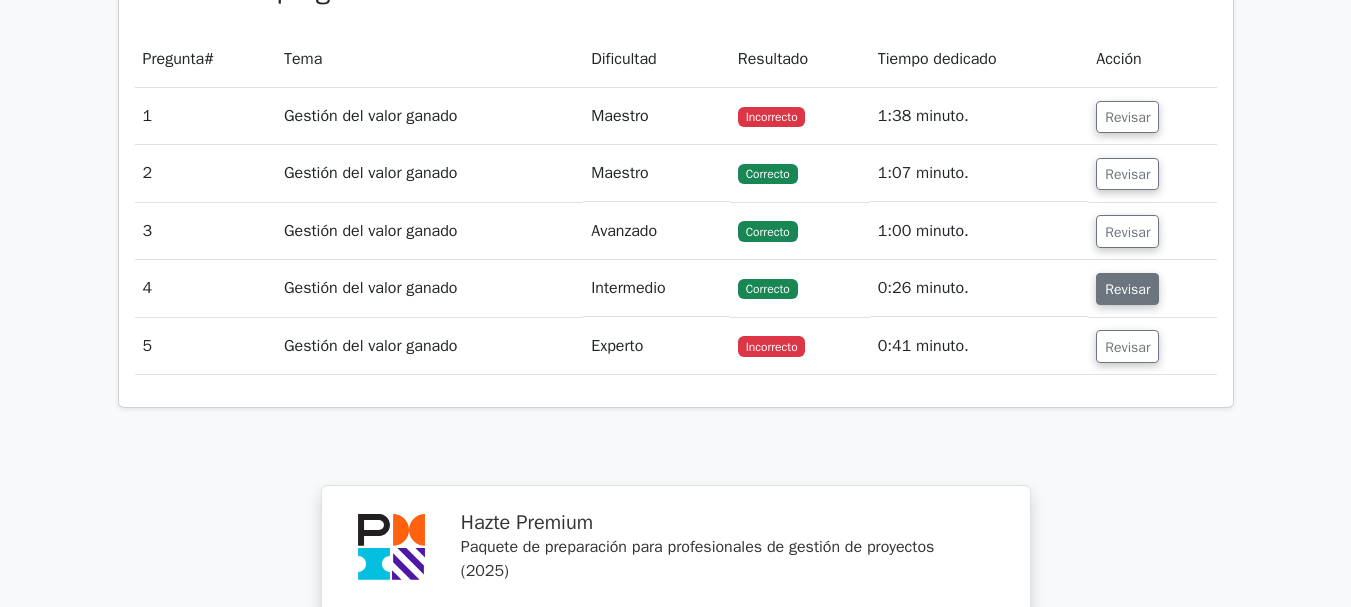 click on "Revisar" at bounding box center [1127, 289] 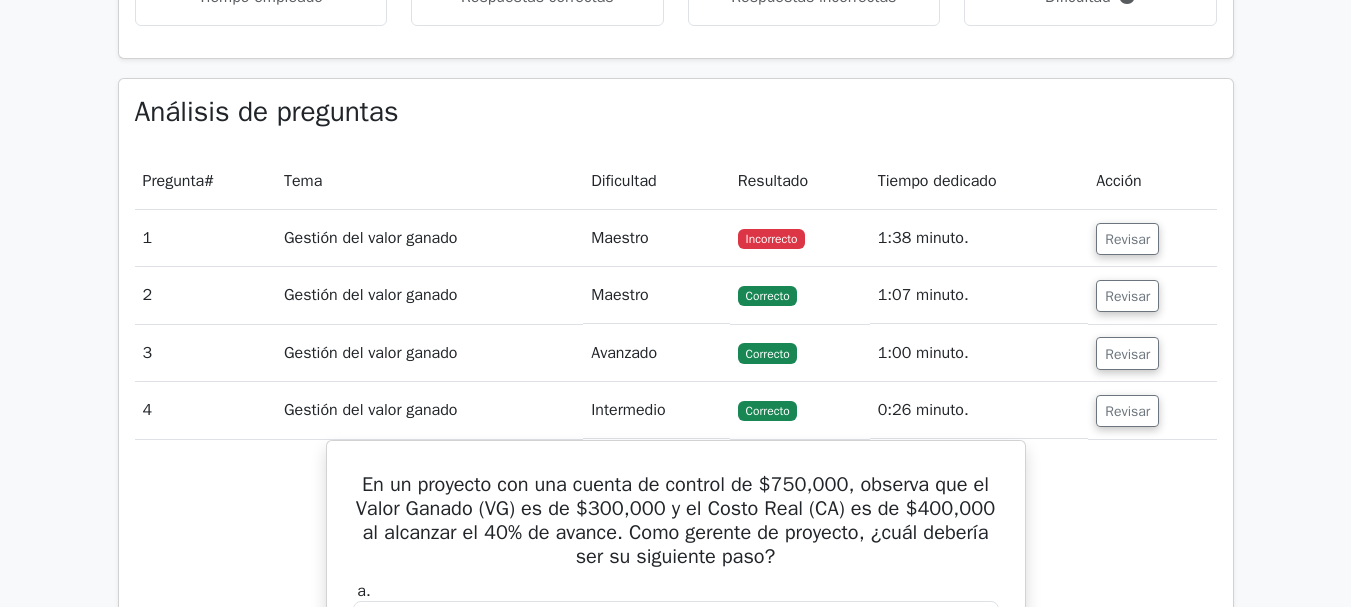 scroll, scrollTop: 1400, scrollLeft: 0, axis: vertical 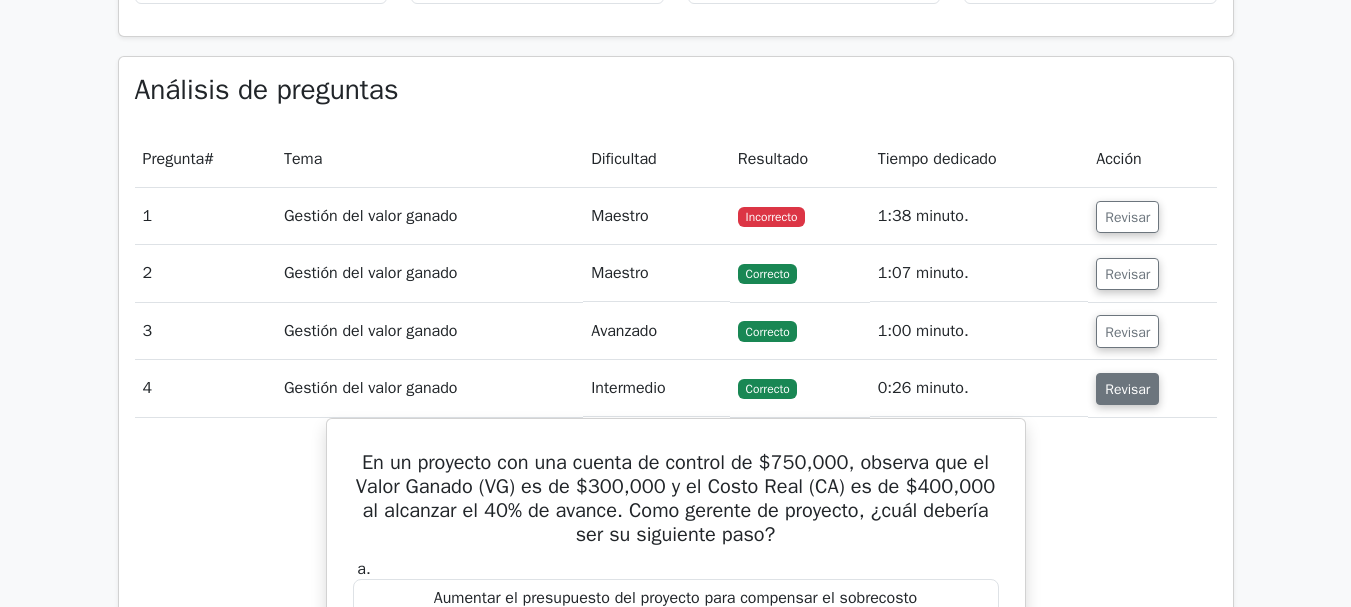 click on "Revisar" at bounding box center [1127, 389] 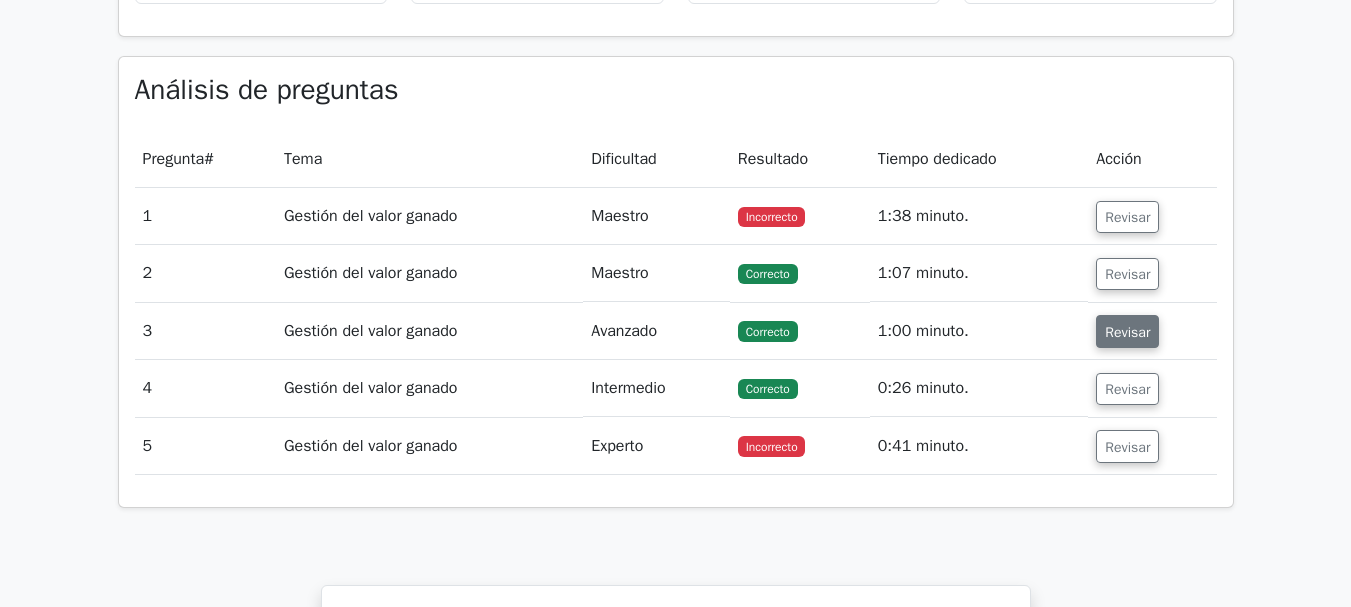 click on "Revisar" at bounding box center (1127, 332) 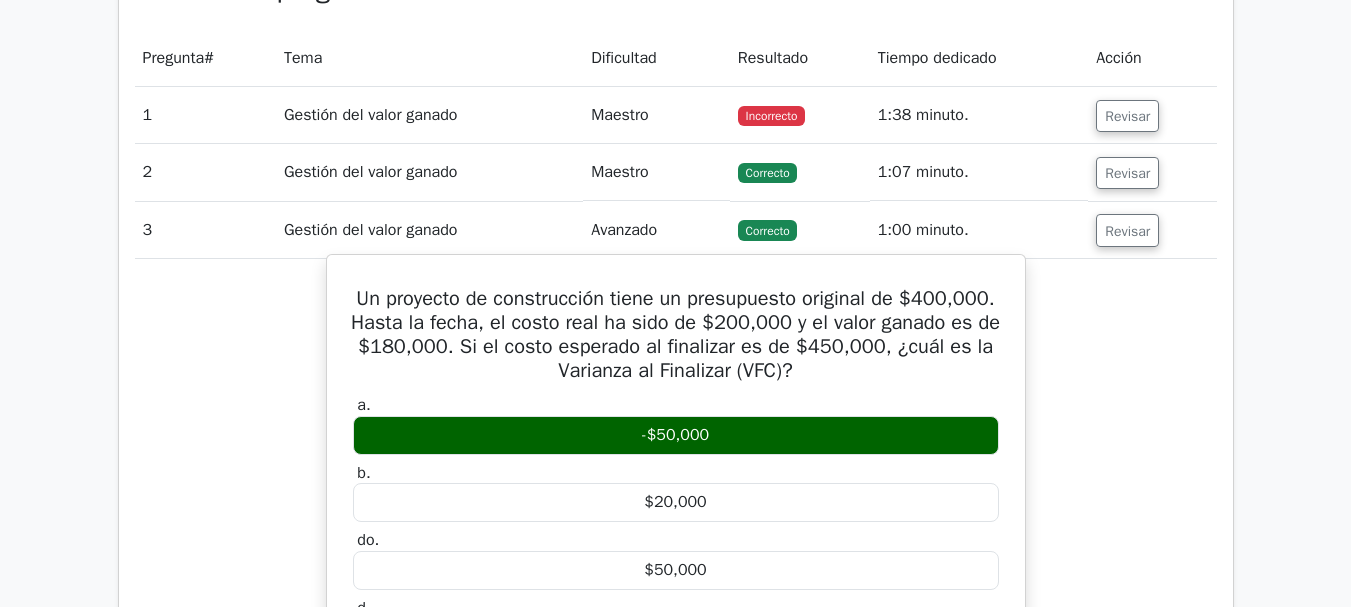 scroll, scrollTop: 1500, scrollLeft: 0, axis: vertical 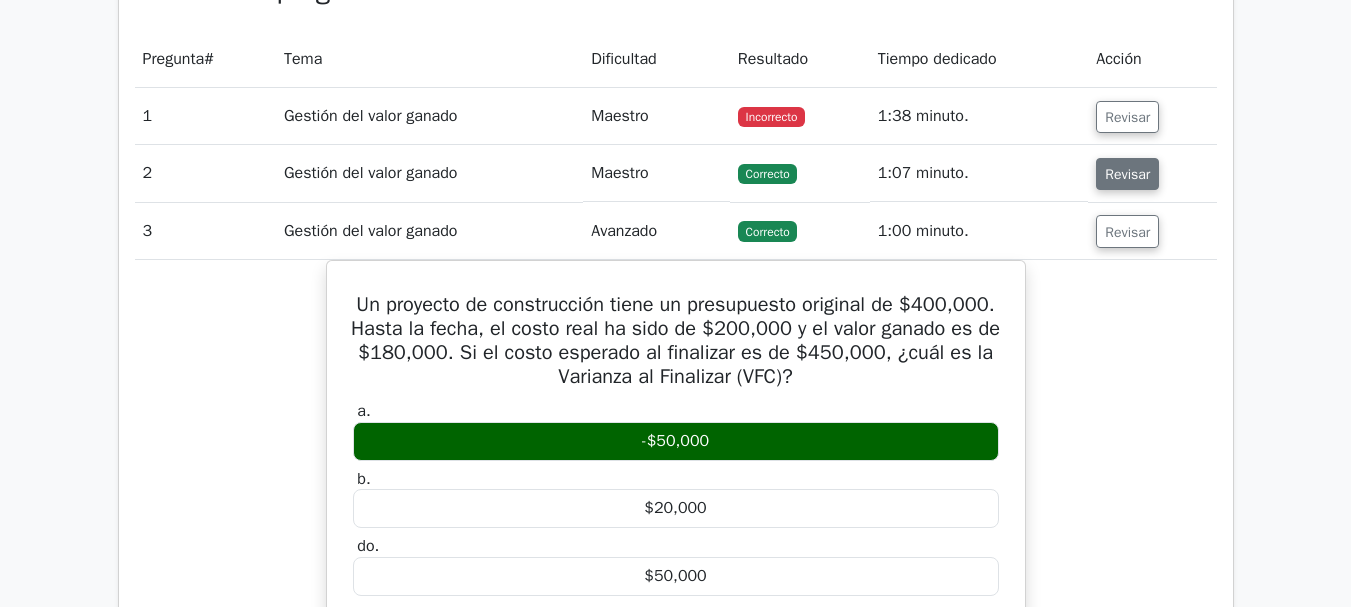 click on "Revisar" at bounding box center [1127, 174] 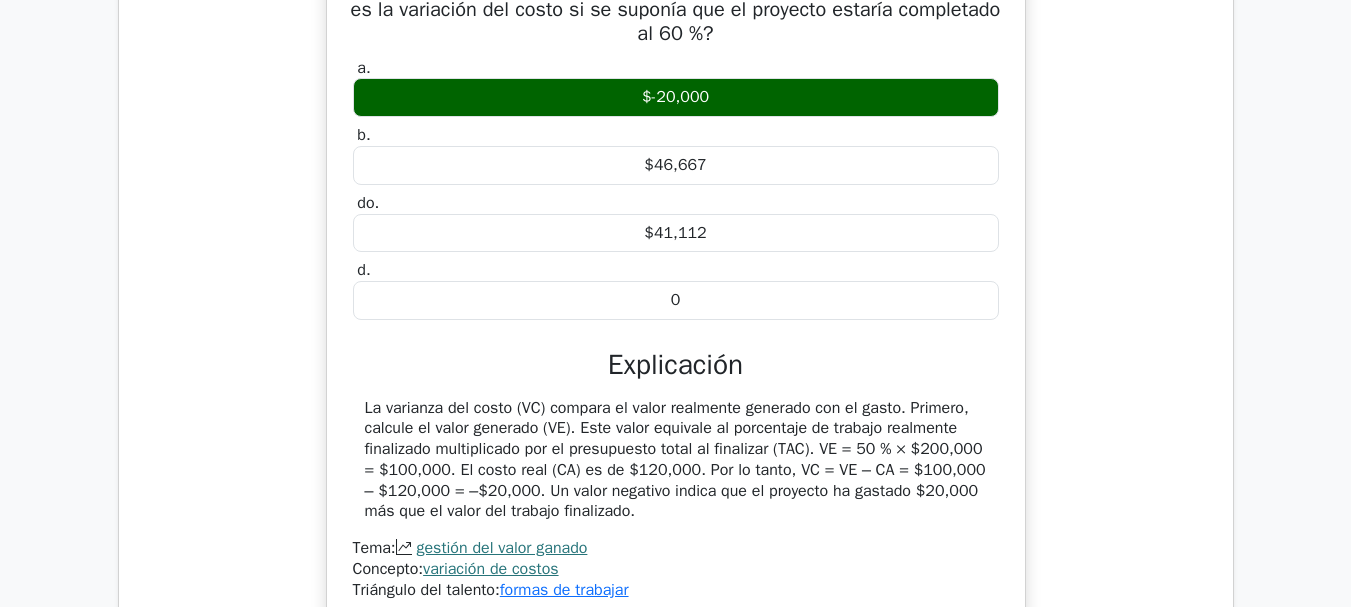 scroll, scrollTop: 1800, scrollLeft: 0, axis: vertical 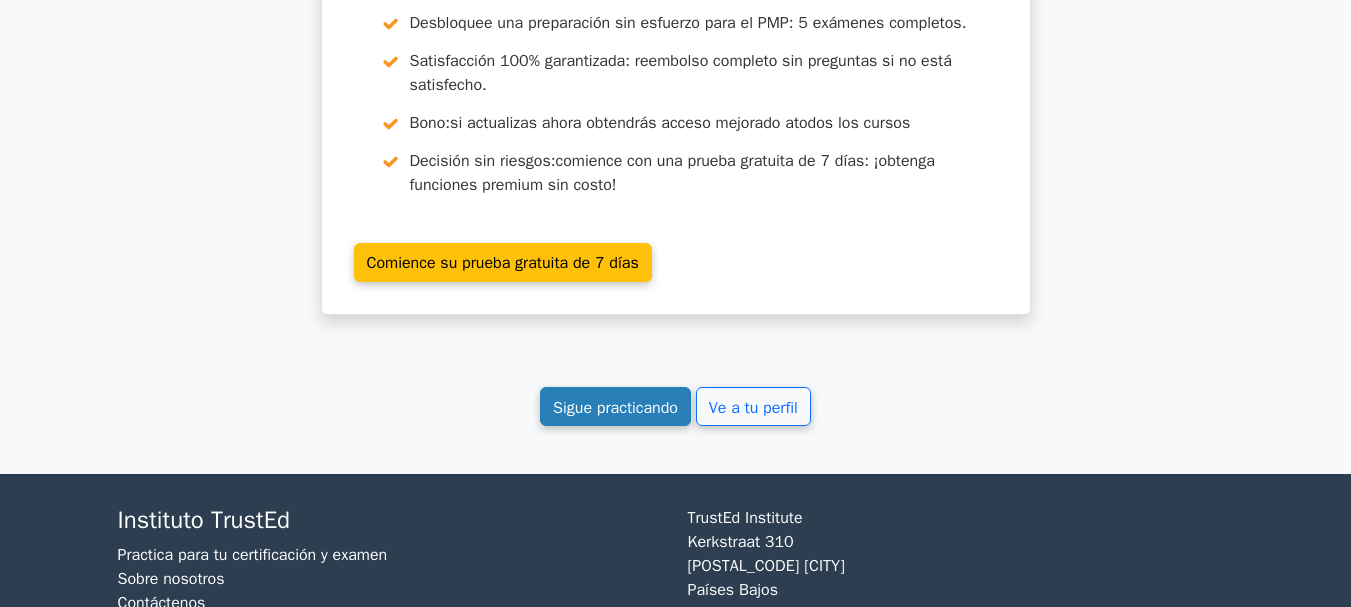 click on "Sigue practicando" at bounding box center [615, 407] 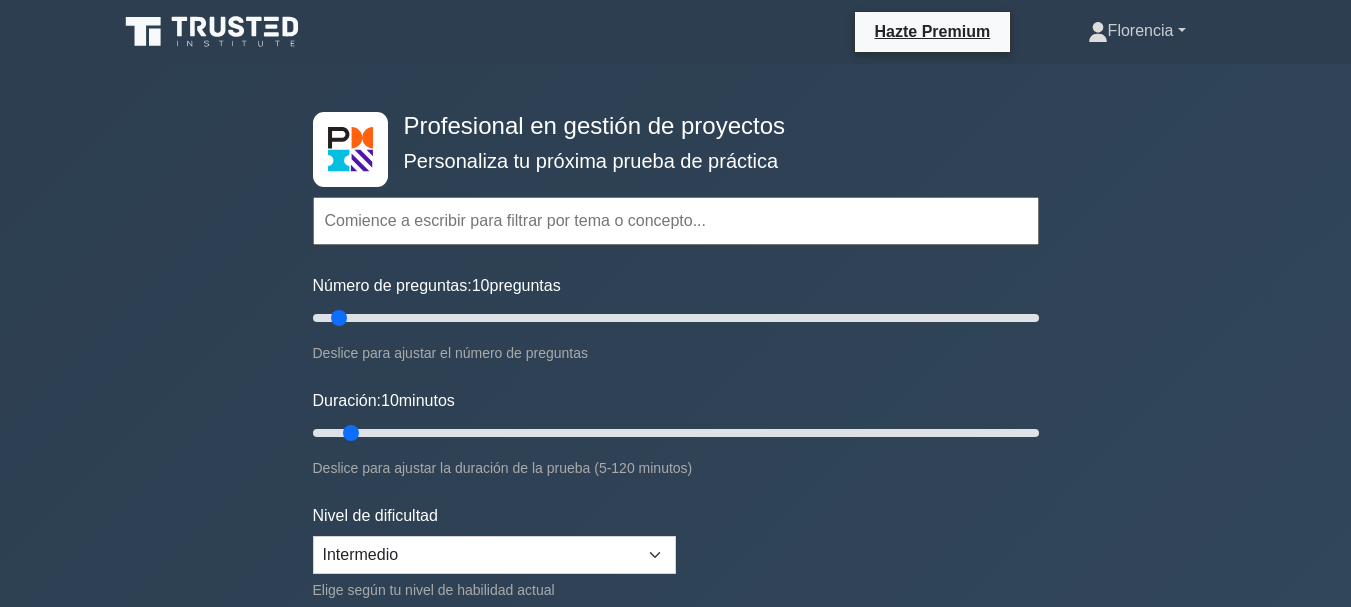 scroll, scrollTop: 0, scrollLeft: 0, axis: both 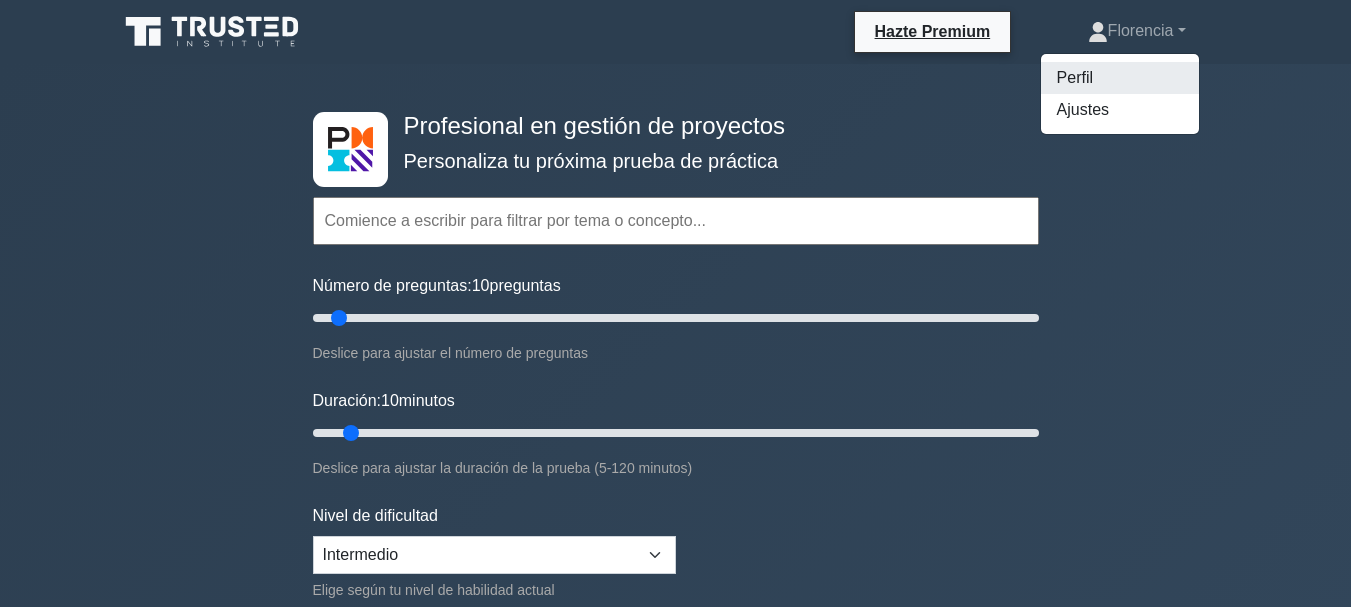 click on "Perfil" at bounding box center [1075, 77] 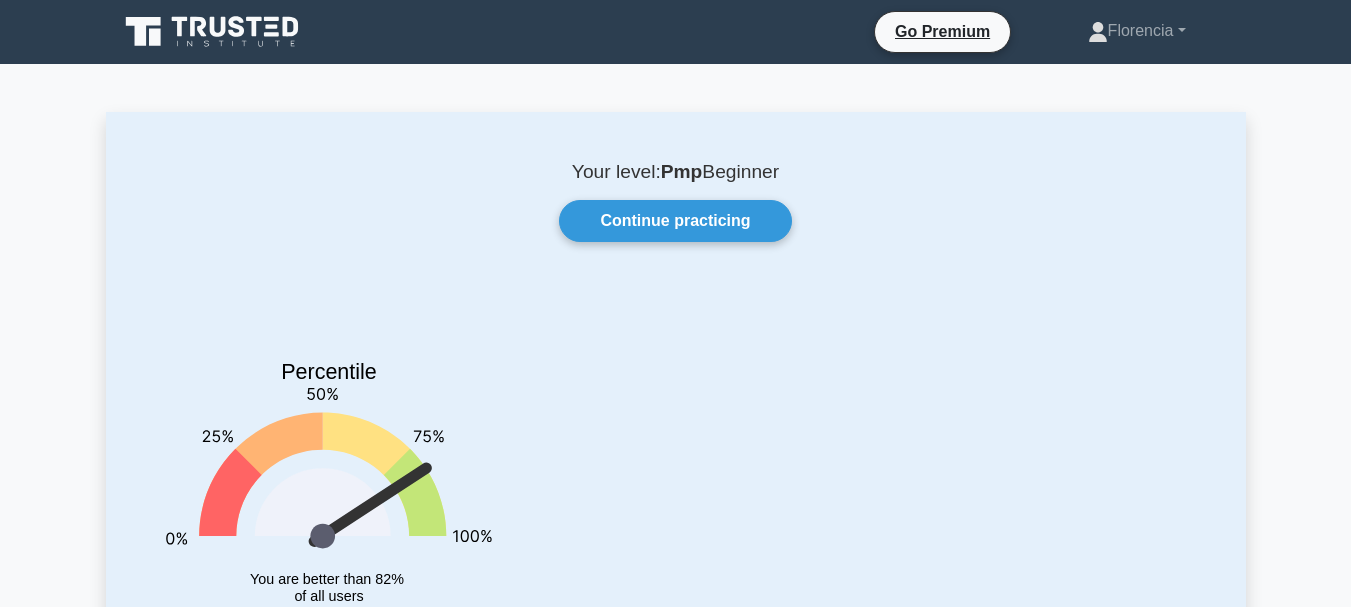 scroll, scrollTop: 0, scrollLeft: 0, axis: both 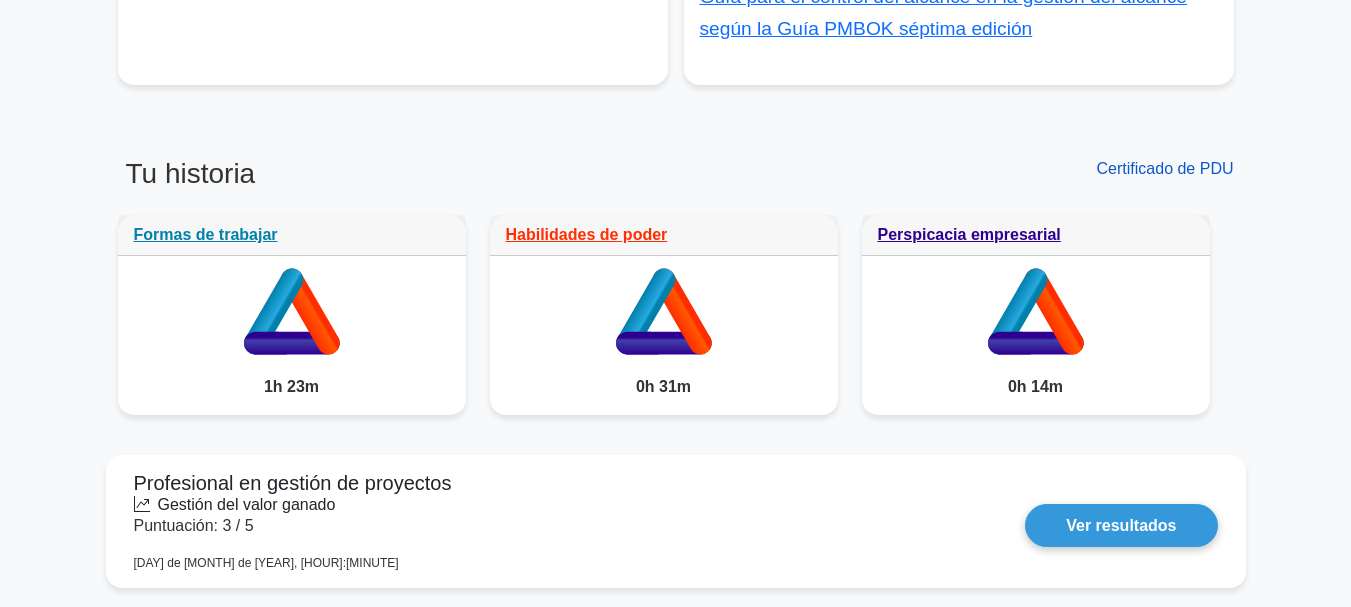 click on "Certificado de PDU" at bounding box center (1165, 168) 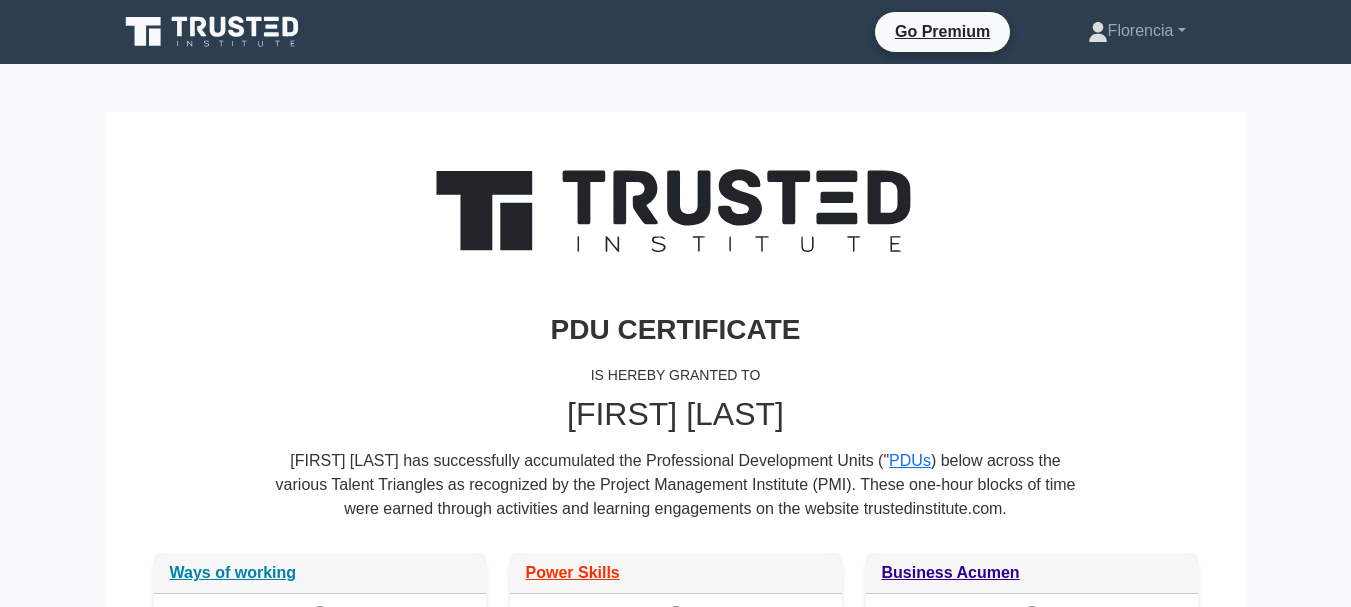 scroll, scrollTop: 0, scrollLeft: 0, axis: both 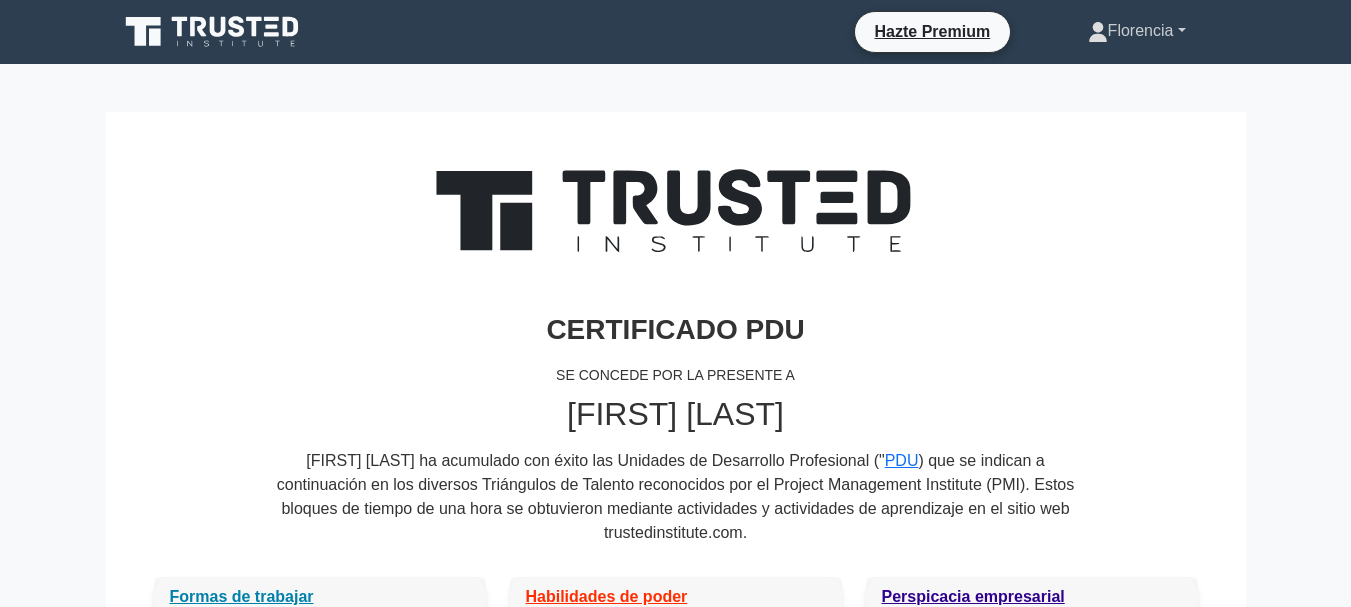 click on "Florencia" at bounding box center (1141, 30) 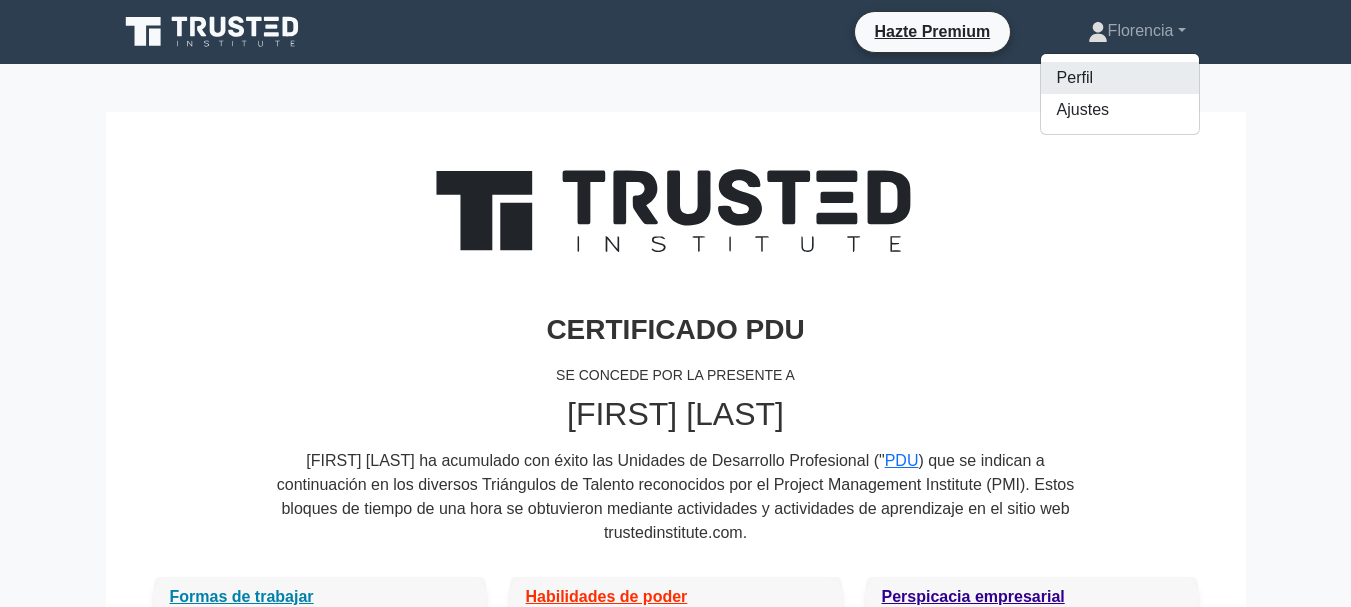 click on "Perfil" at bounding box center (1120, 78) 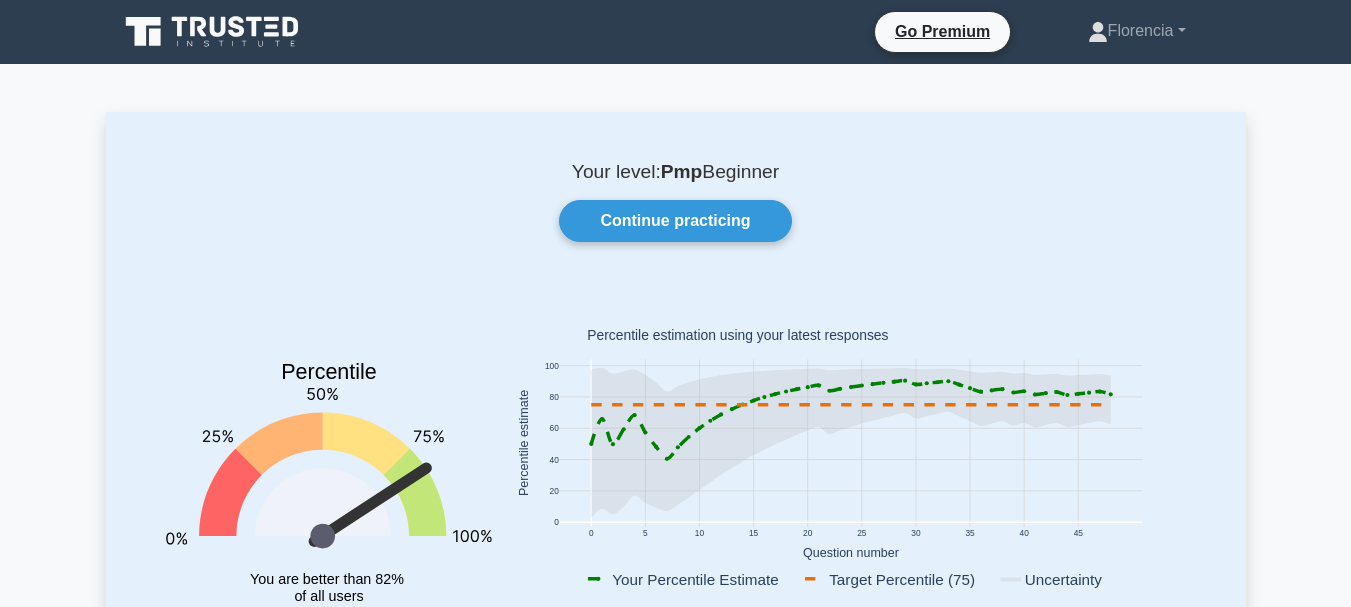 scroll, scrollTop: 0, scrollLeft: 0, axis: both 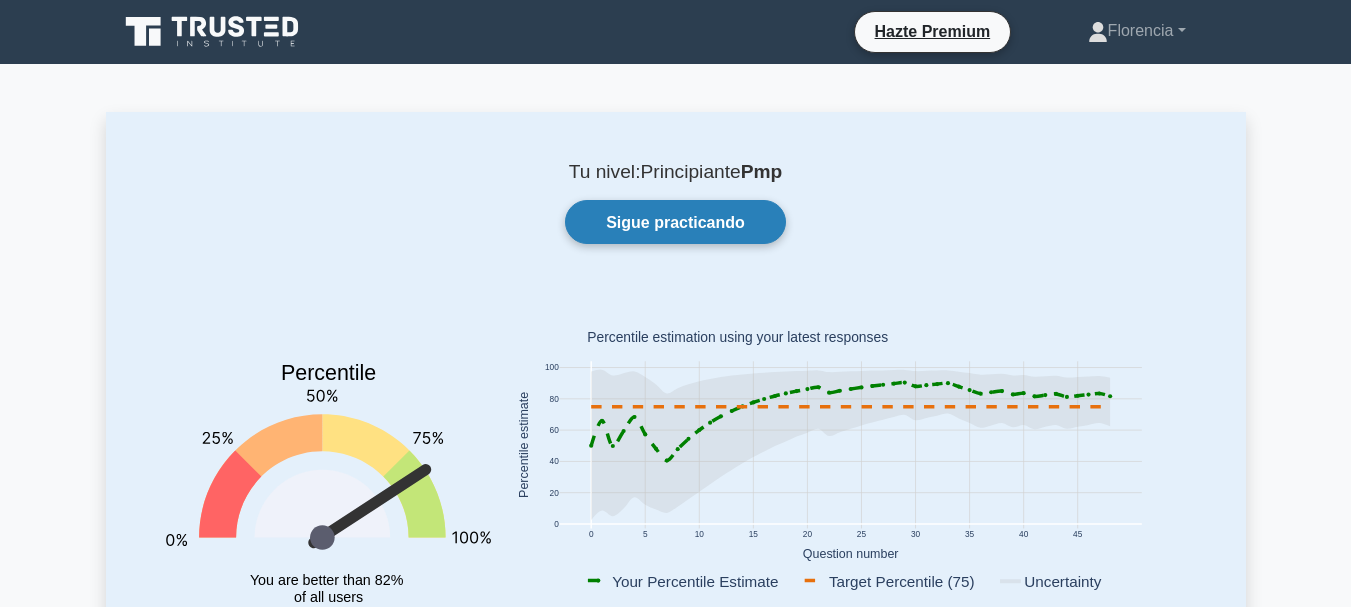 click on "Sigue practicando" at bounding box center (675, 222) 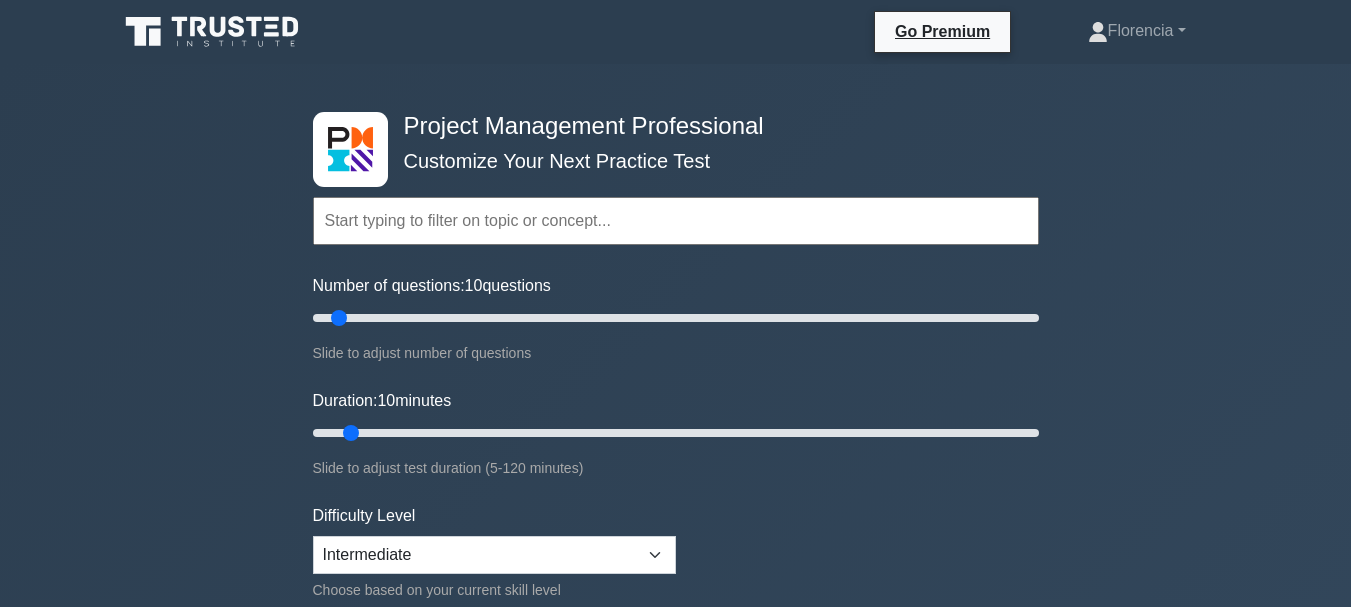 scroll, scrollTop: 0, scrollLeft: 0, axis: both 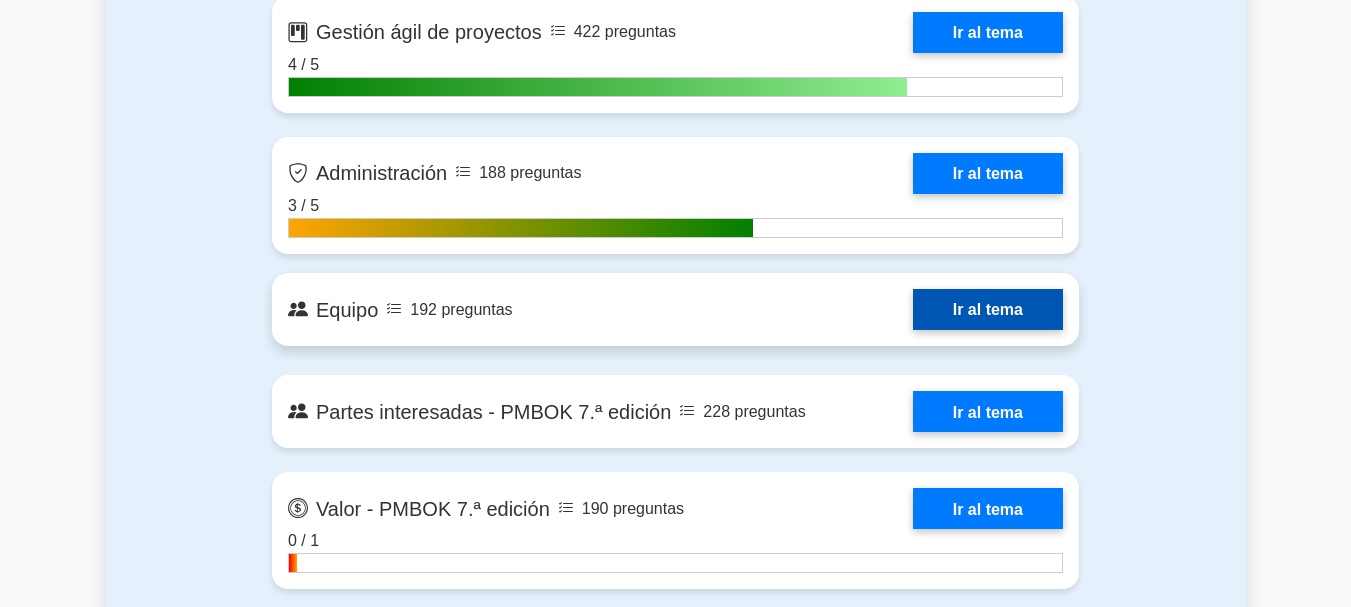click on "Ir al tema" at bounding box center (988, 309) 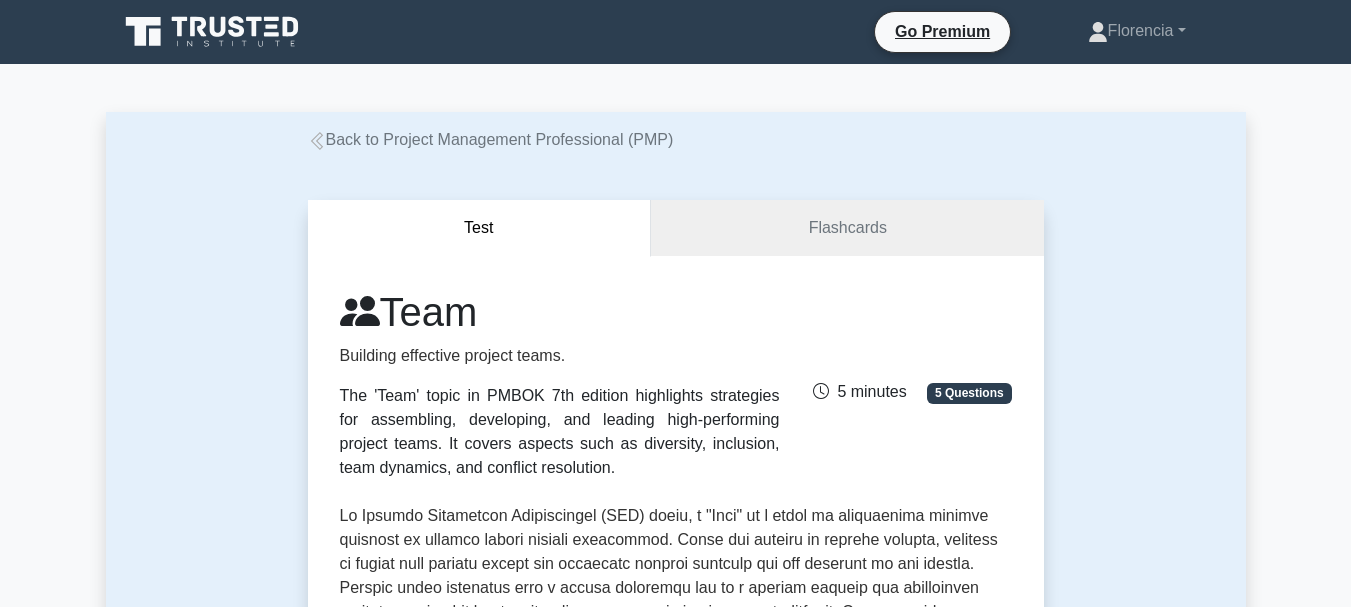 scroll, scrollTop: 0, scrollLeft: 0, axis: both 